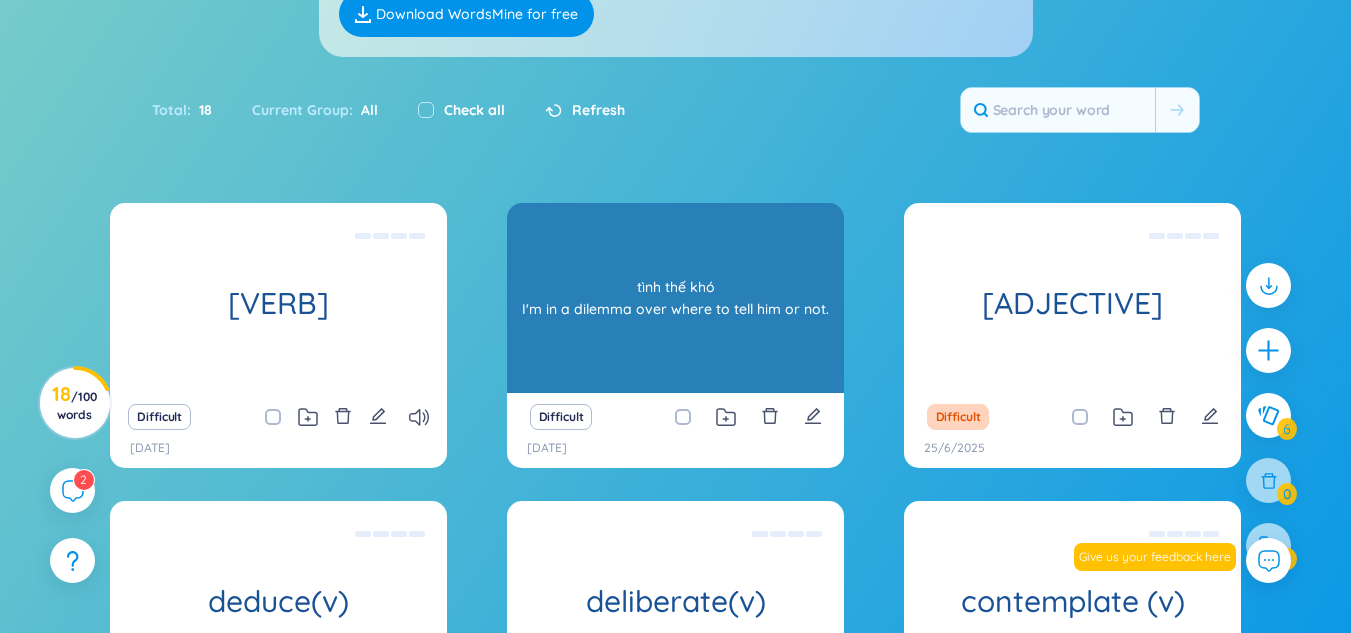 scroll, scrollTop: 340, scrollLeft: 0, axis: vertical 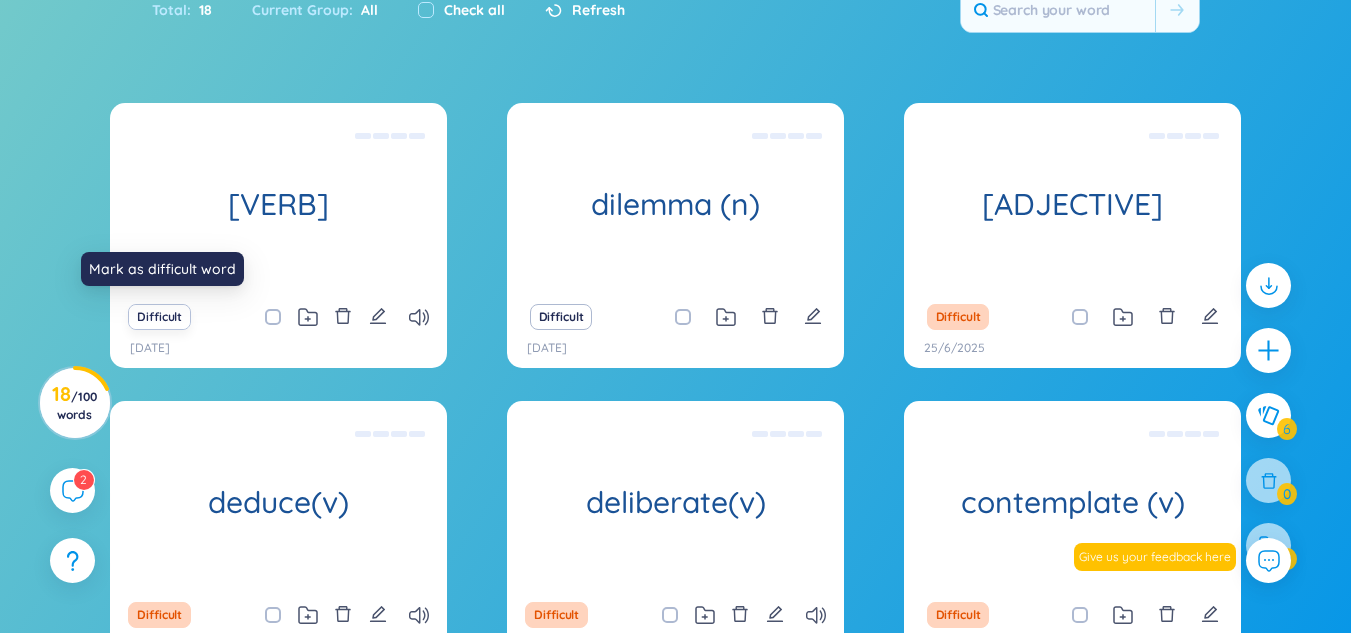 click on "Difficult" at bounding box center [159, 317] 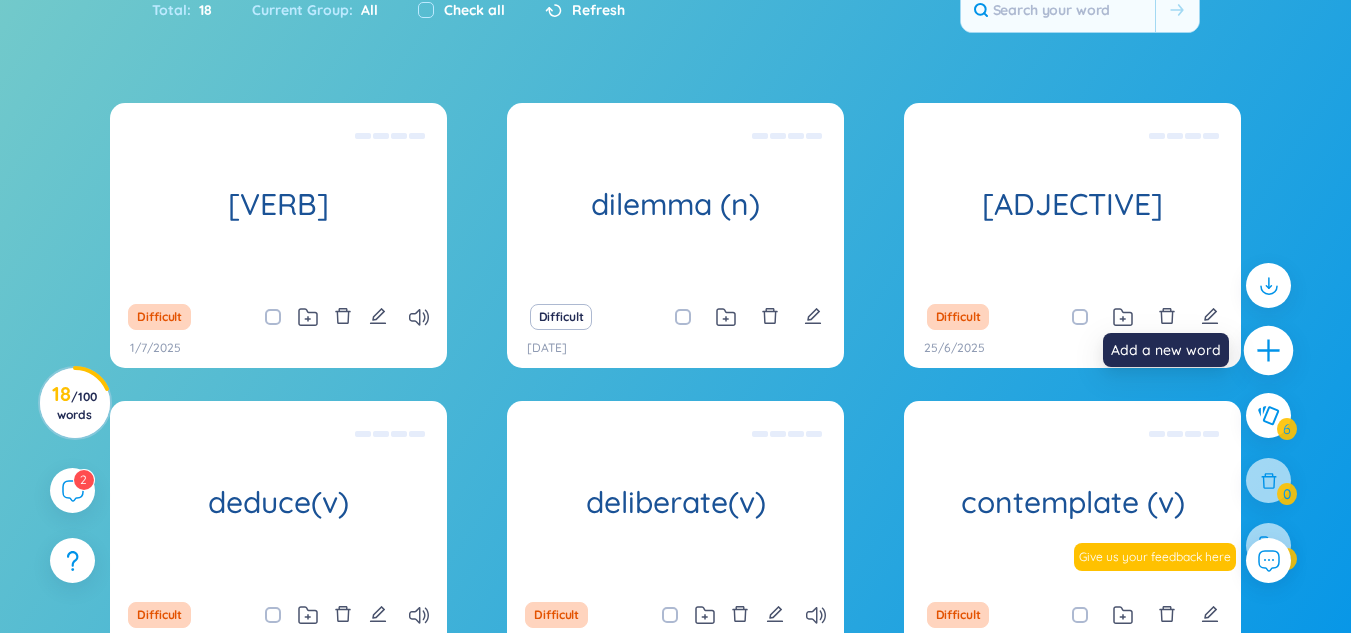click at bounding box center [1268, 351] 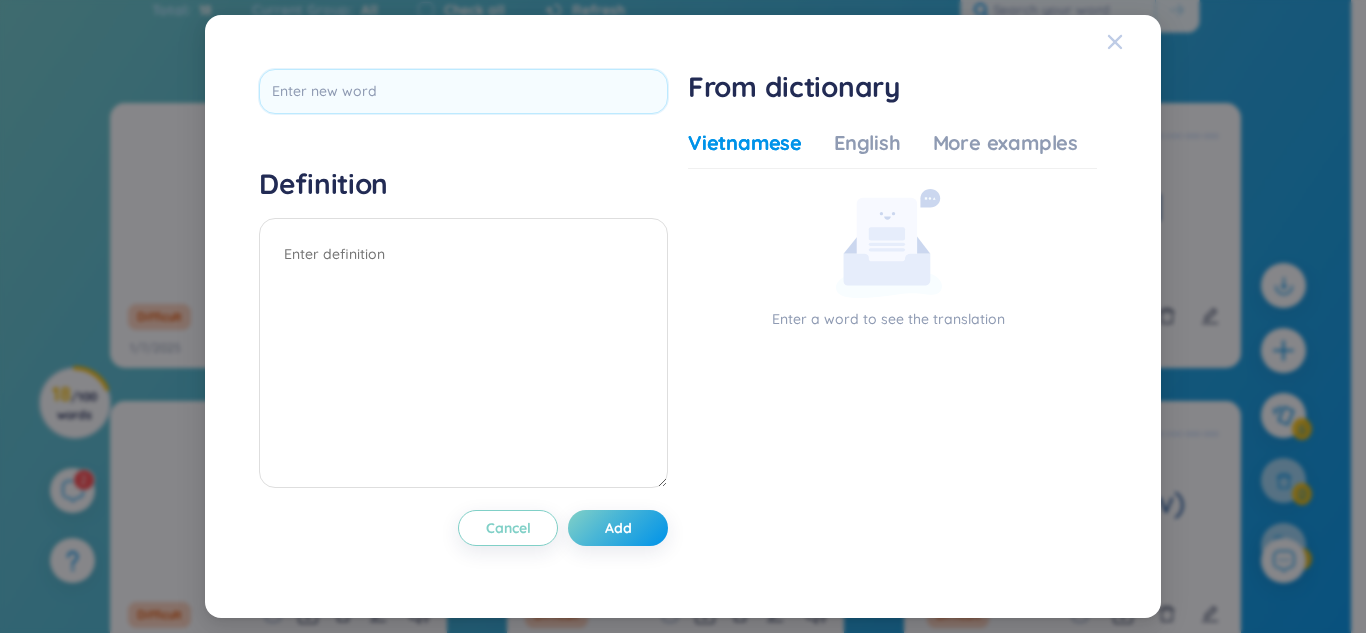 click at bounding box center [1134, 42] 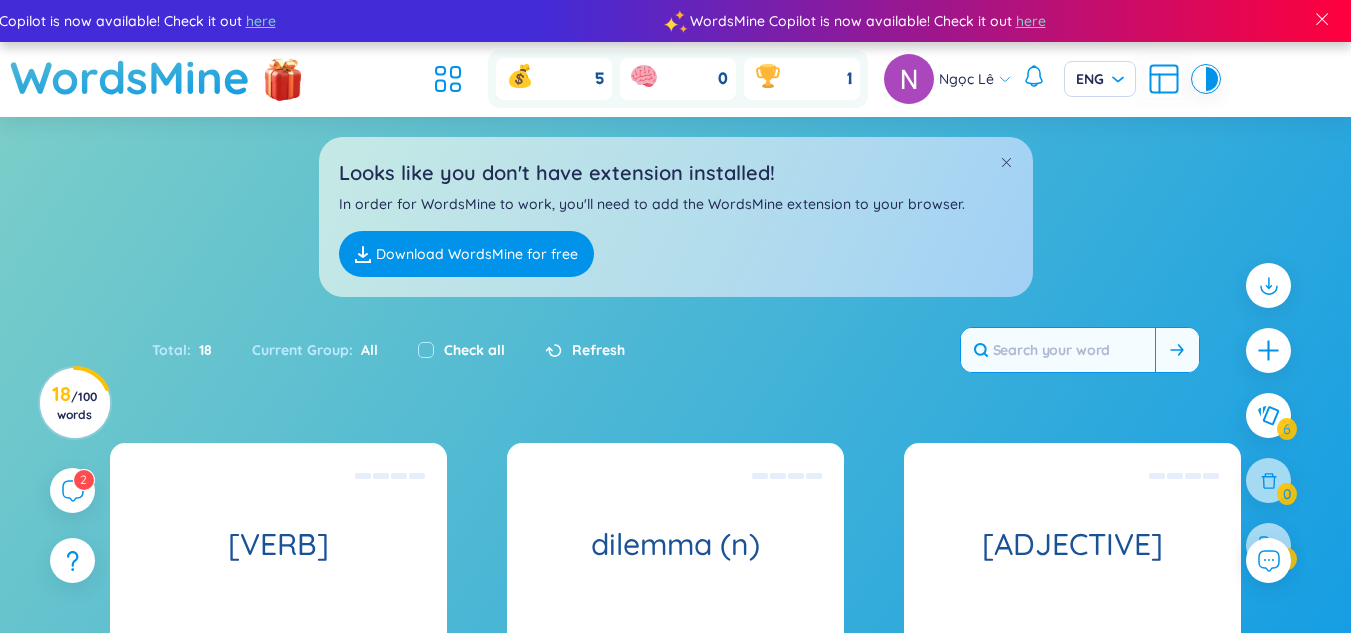 scroll, scrollTop: 100, scrollLeft: 0, axis: vertical 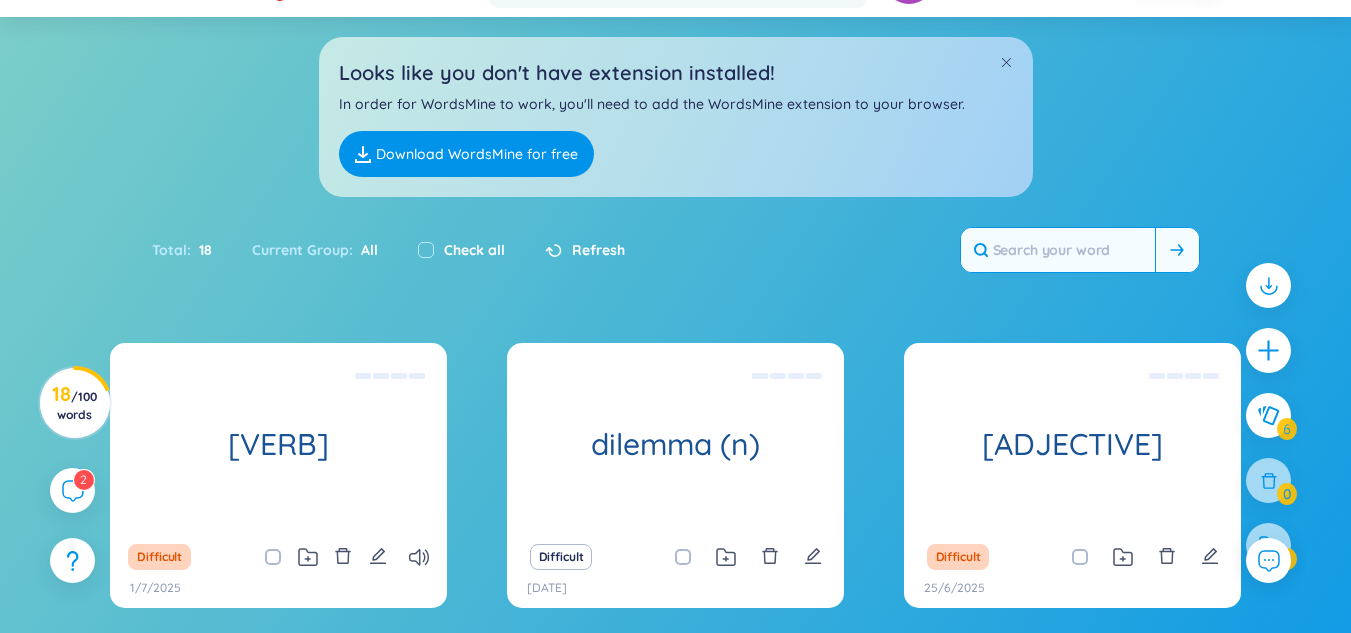 click at bounding box center [1058, 250] 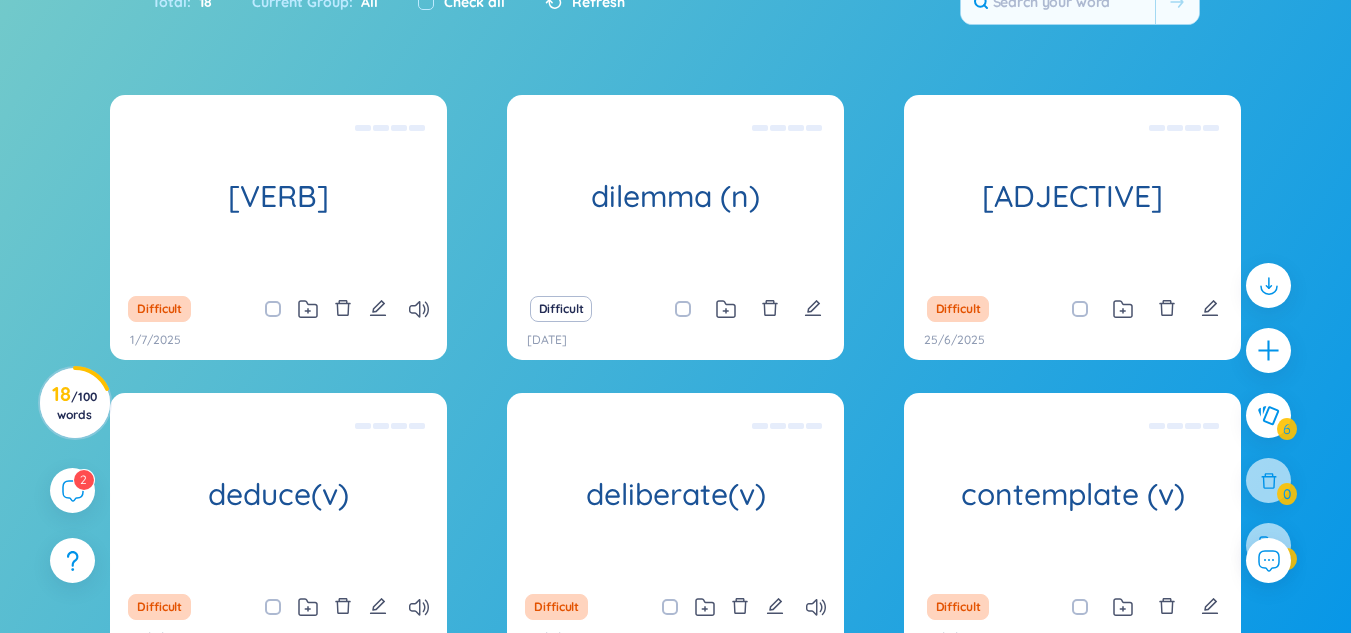 scroll, scrollTop: 400, scrollLeft: 0, axis: vertical 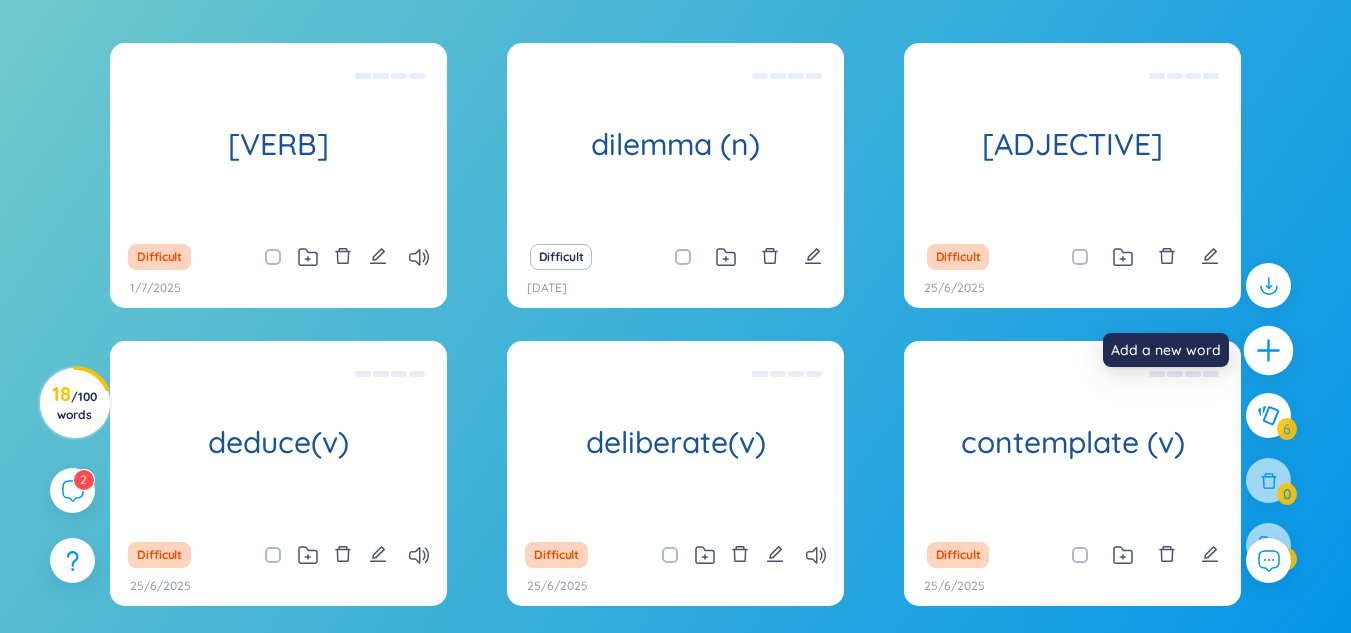click at bounding box center (1269, 351) 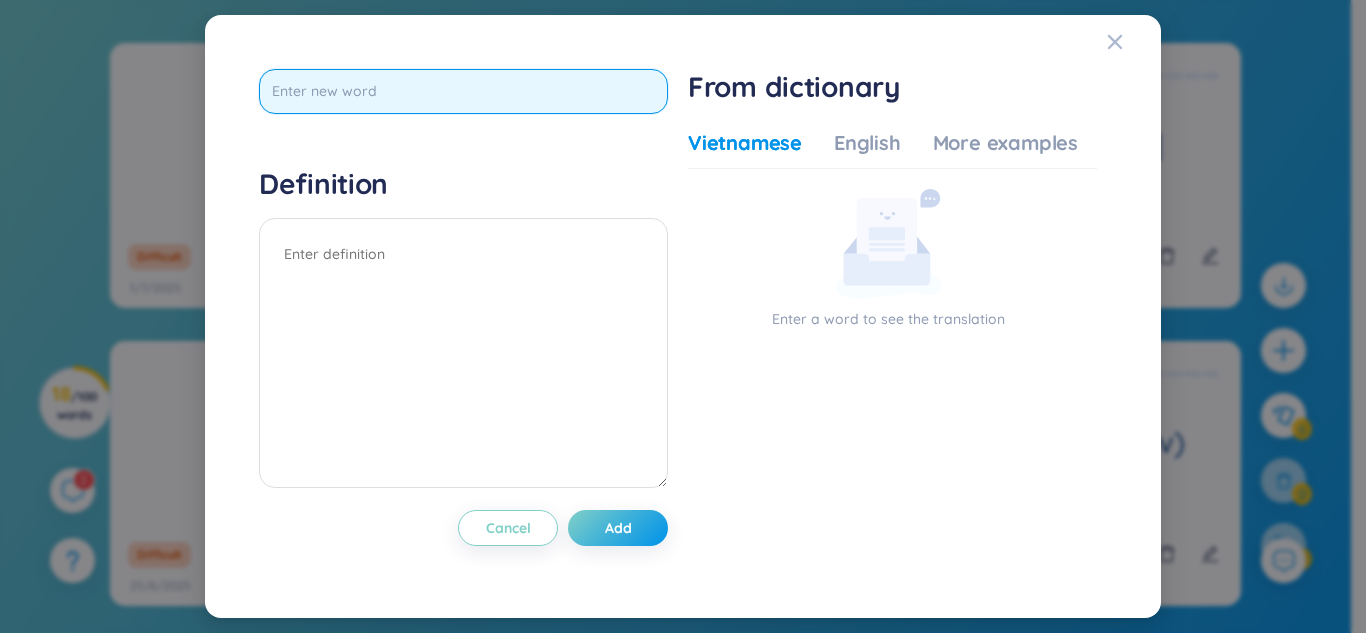 click at bounding box center [463, 91] 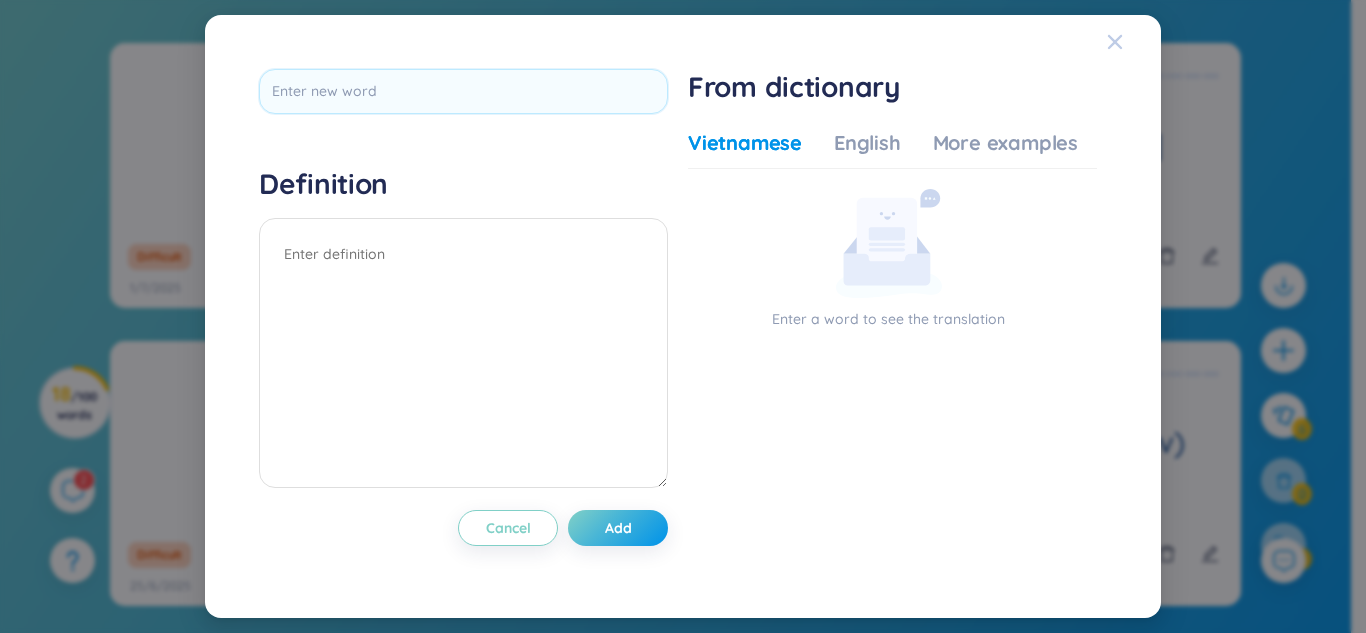 click at bounding box center [1115, 42] 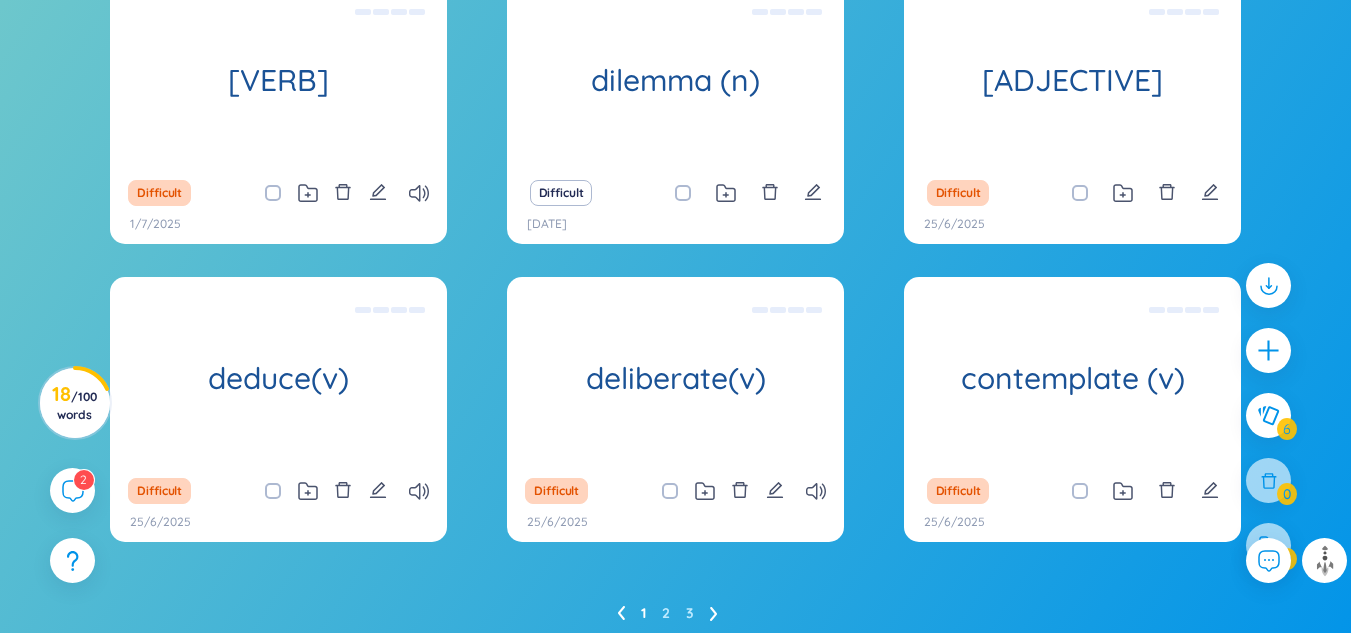 scroll, scrollTop: 540, scrollLeft: 0, axis: vertical 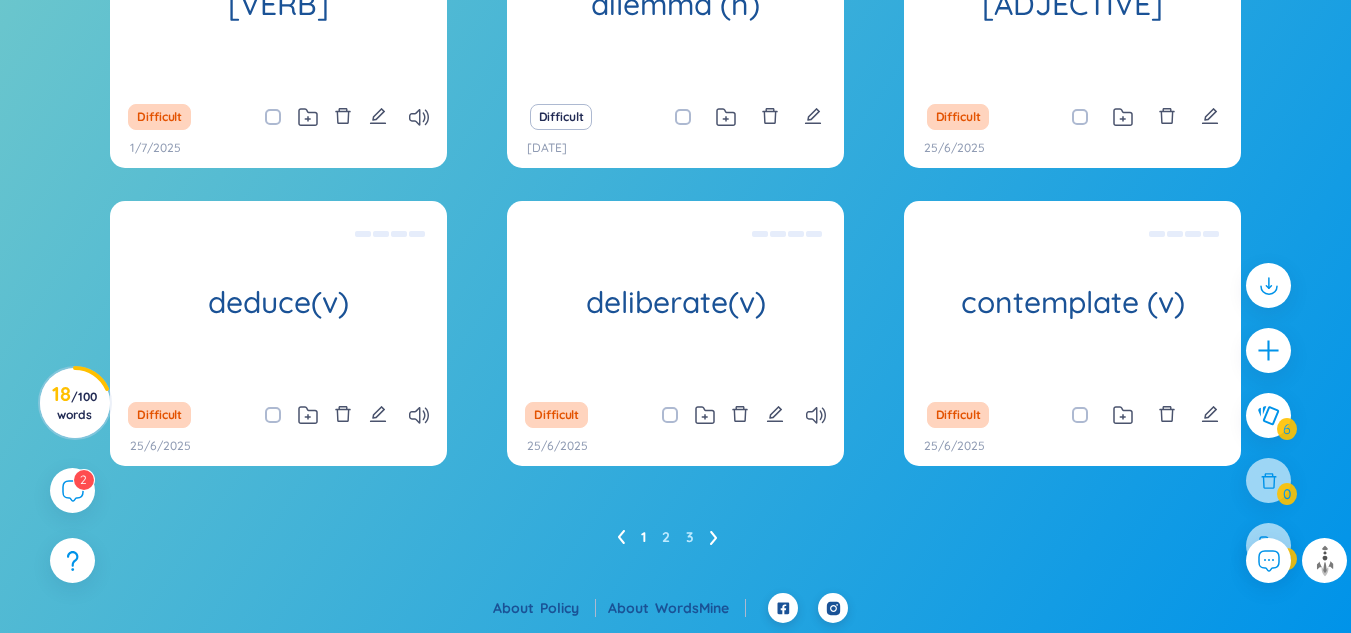 click on "1 2 3" at bounding box center [675, 537] 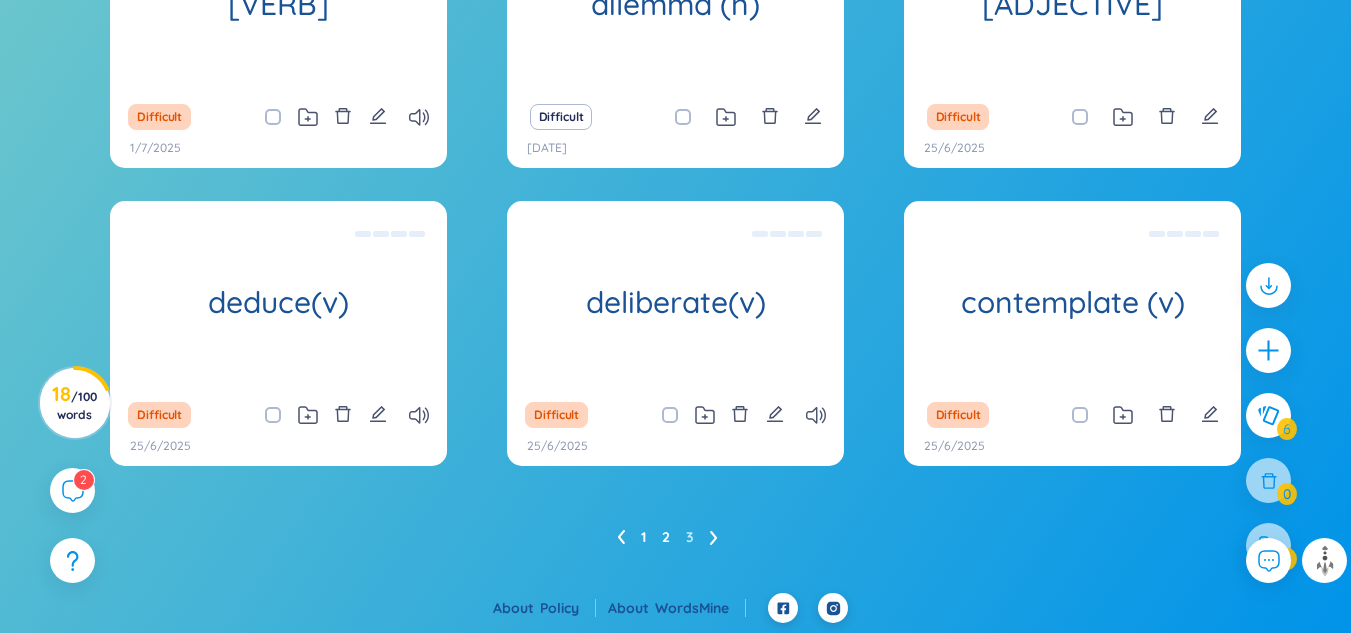 click on "2" at bounding box center (666, 537) 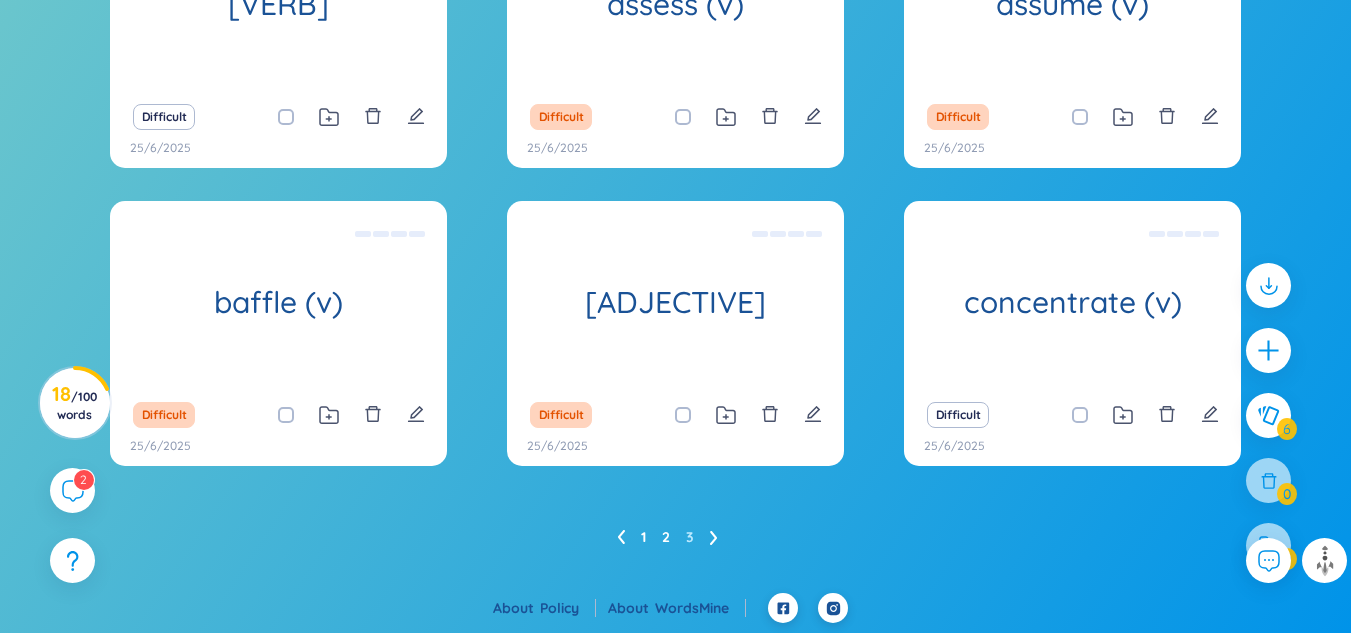 click on "1" at bounding box center [643, 537] 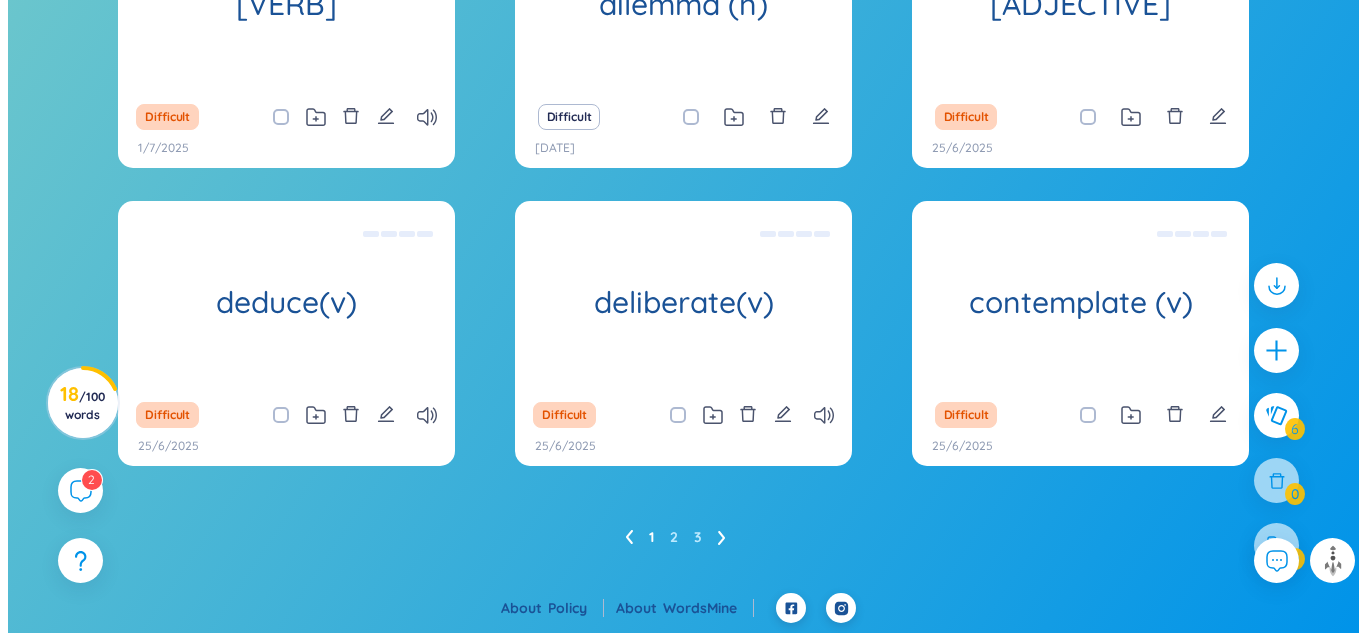 scroll, scrollTop: 413, scrollLeft: 0, axis: vertical 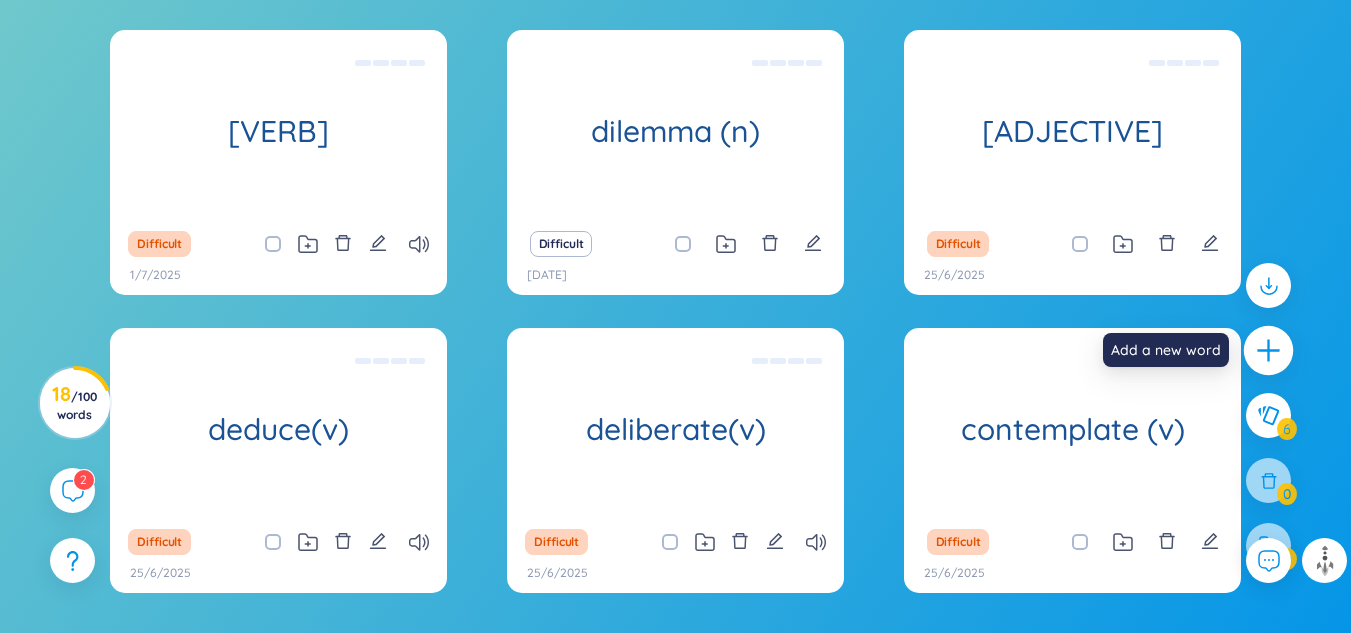 click at bounding box center [1269, 351] 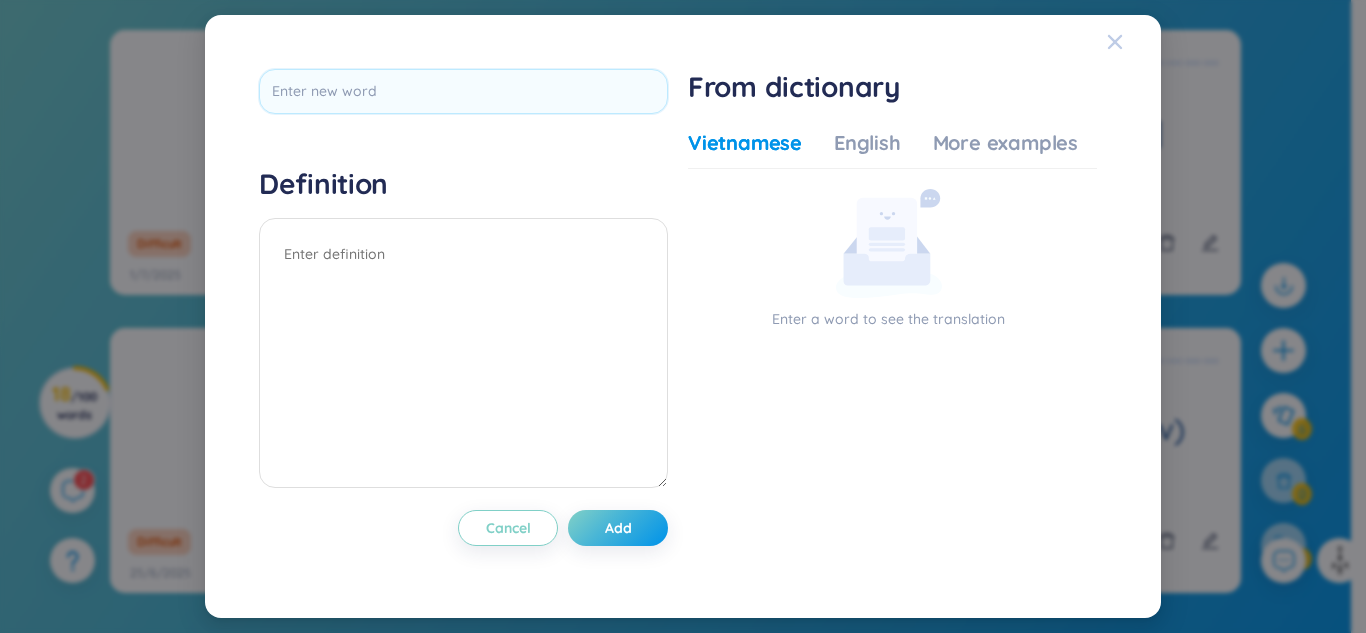 click at bounding box center [1115, 42] 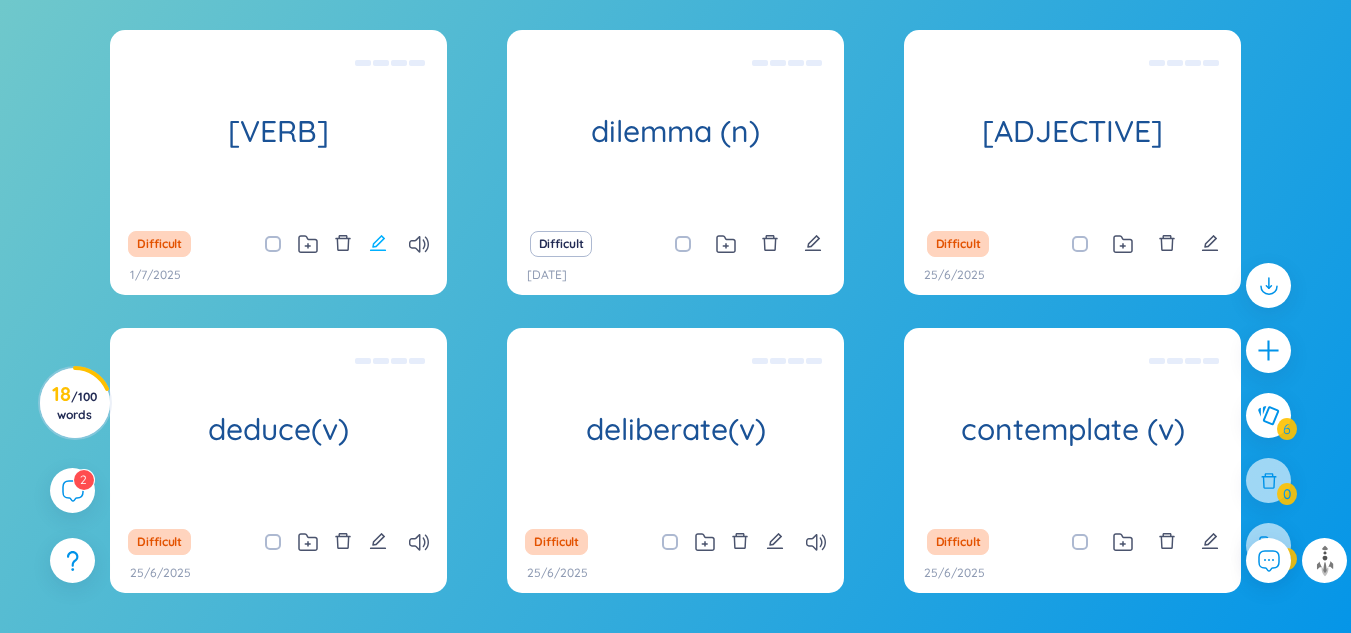 click at bounding box center (378, 244) 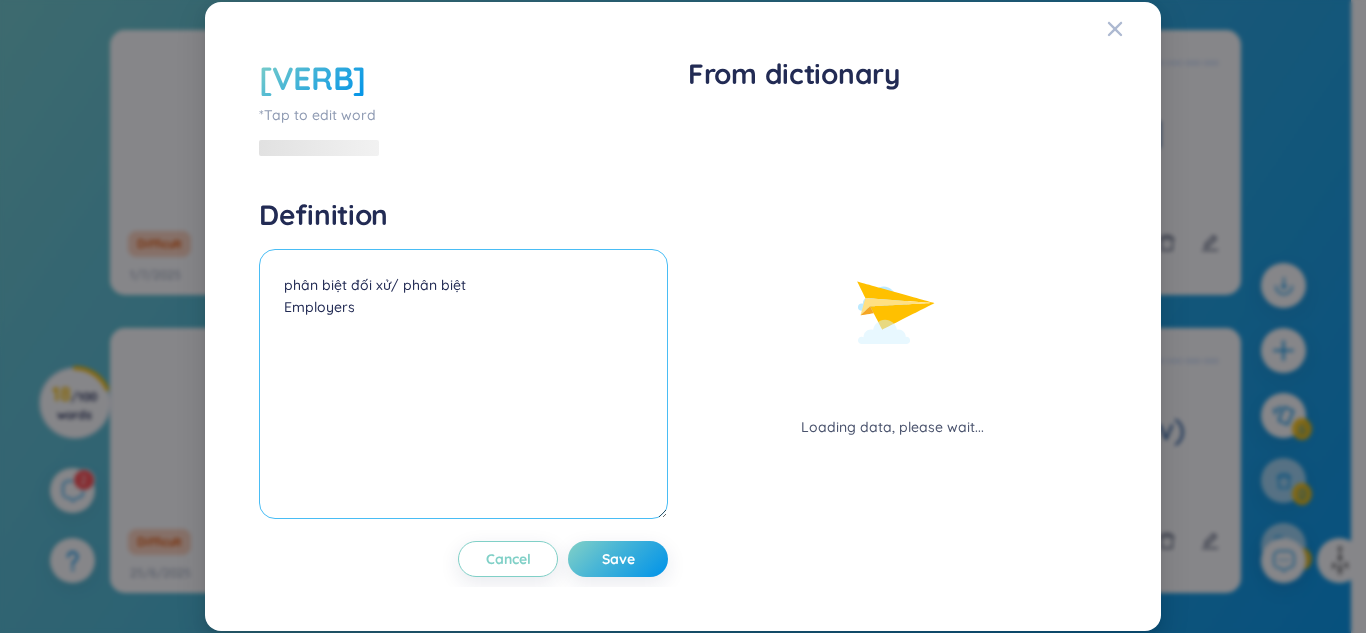 click on "phân biệt đối xử/ phân biệt
Employers" at bounding box center (463, 384) 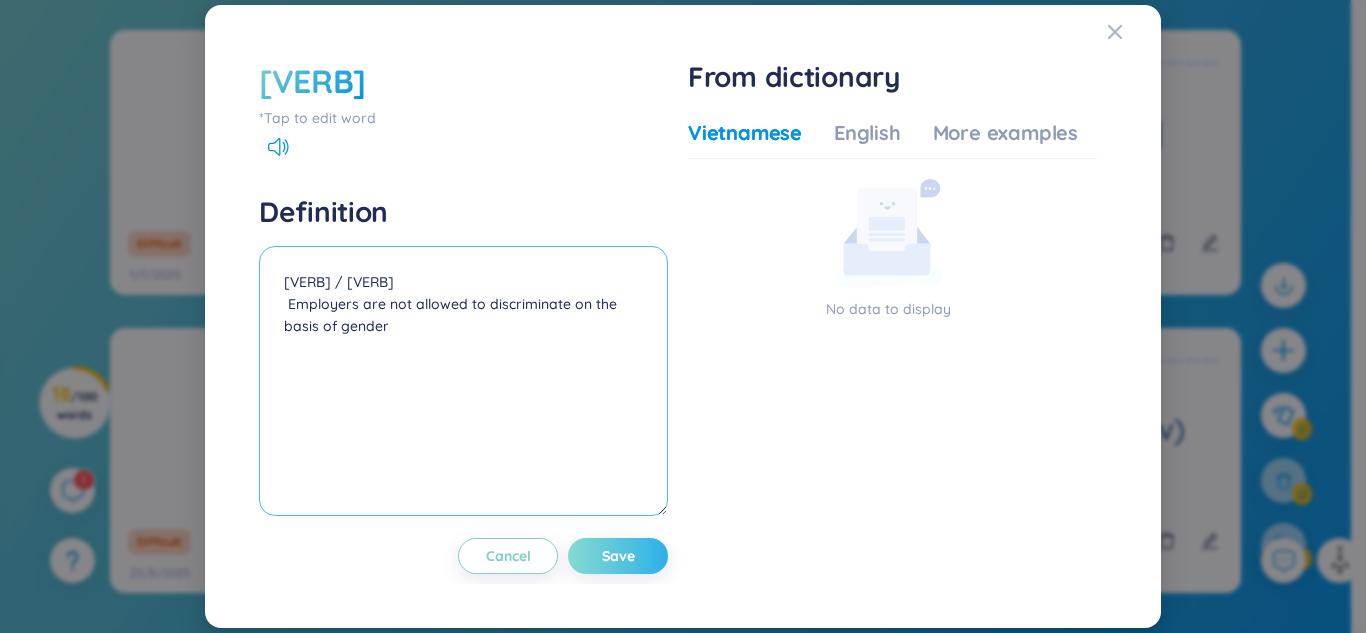 type on "[VERB] / [VERB]
Employers are not allowed to discriminate on the basis of gender" 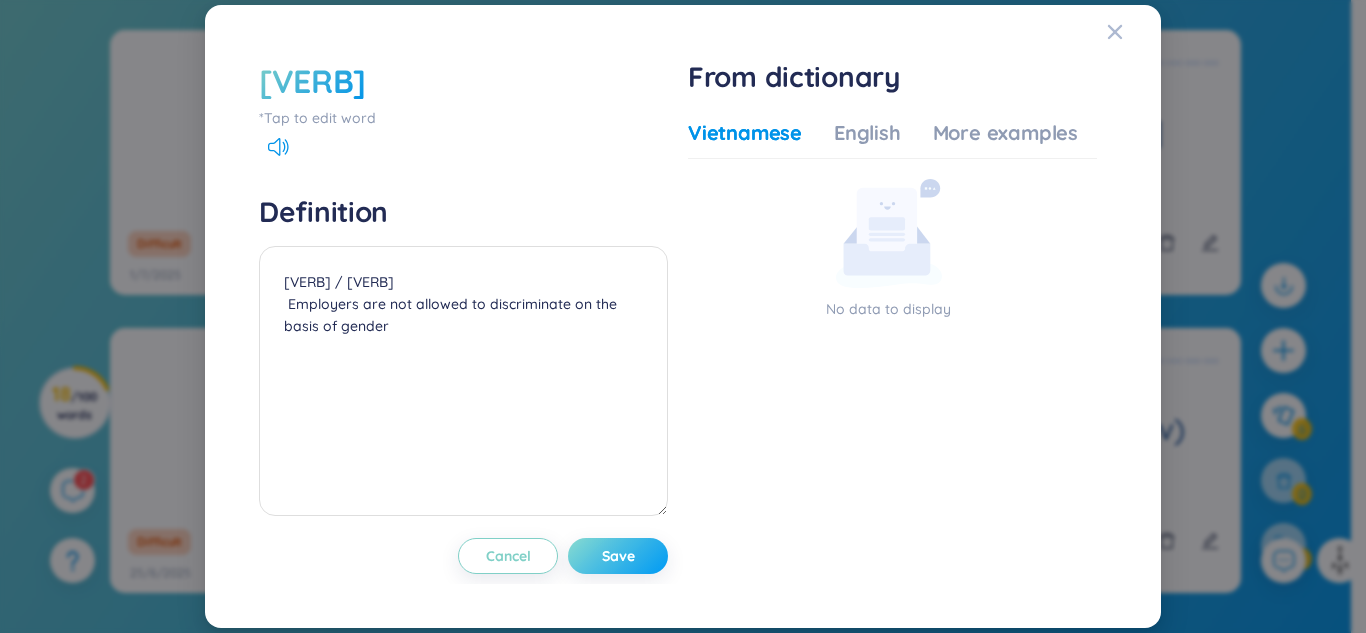 click on "Save" at bounding box center [618, 556] 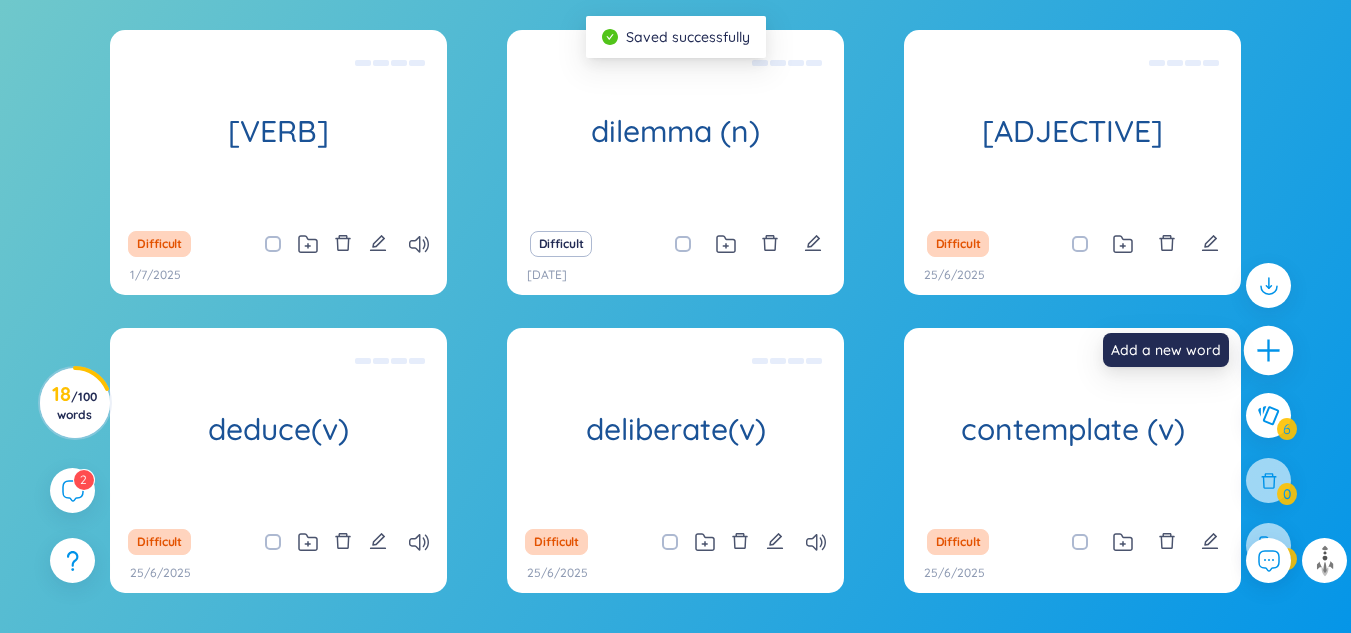 click at bounding box center [1269, 351] 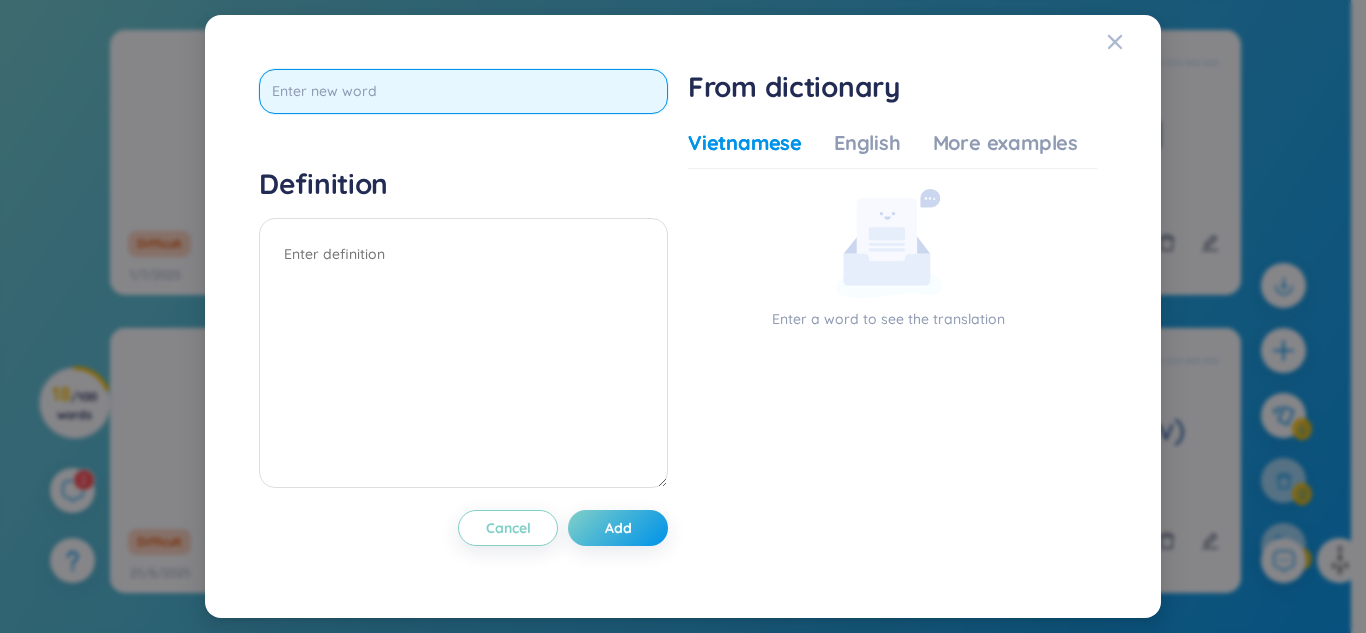 click at bounding box center [463, 91] 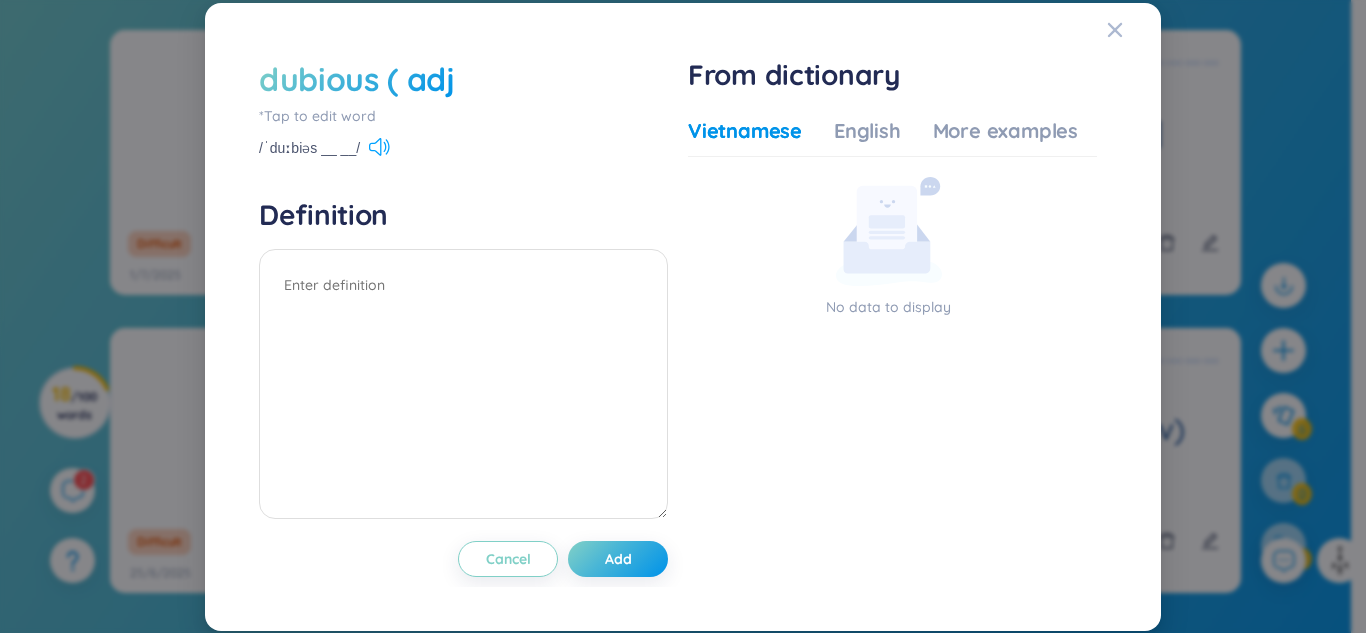 click at bounding box center [379, 147] 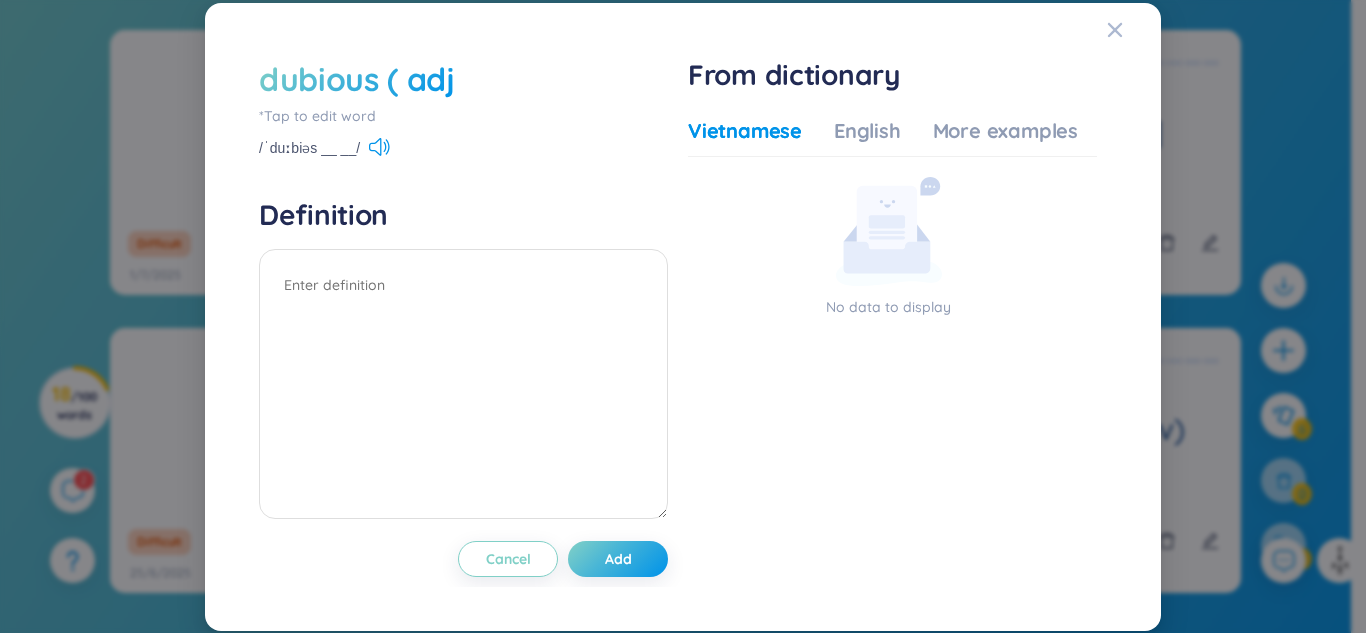 click on "dubious ( adj" at bounding box center [357, 79] 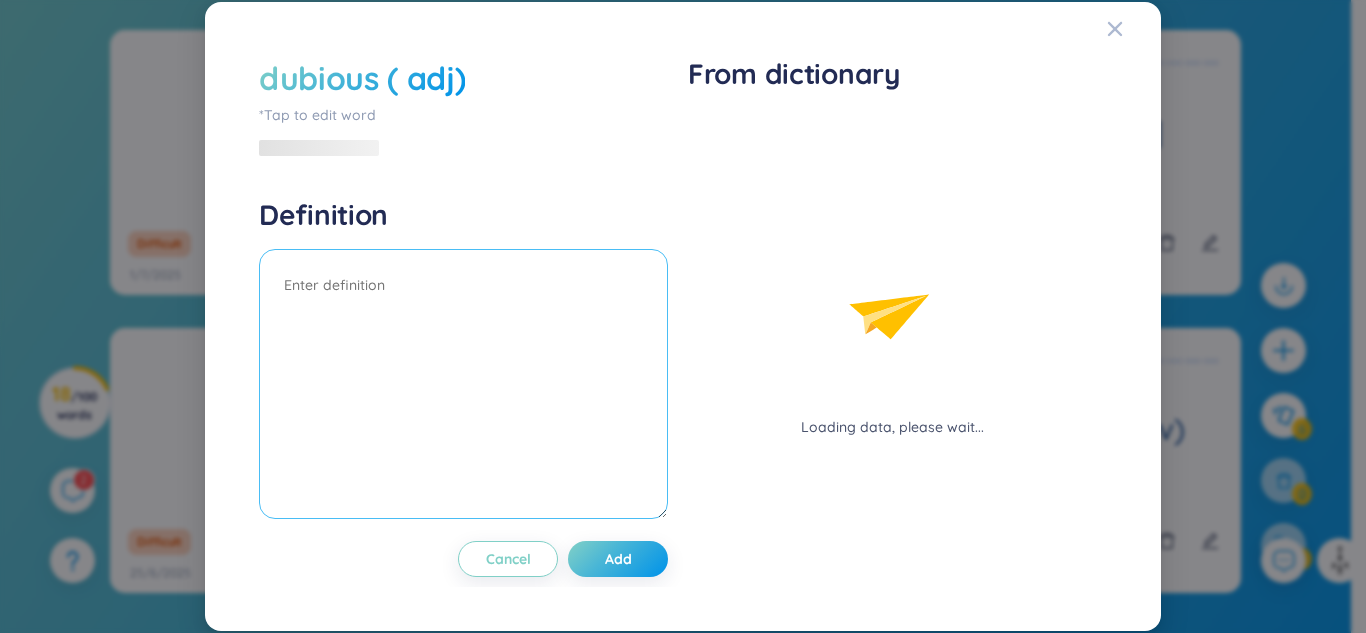 click at bounding box center (463, 384) 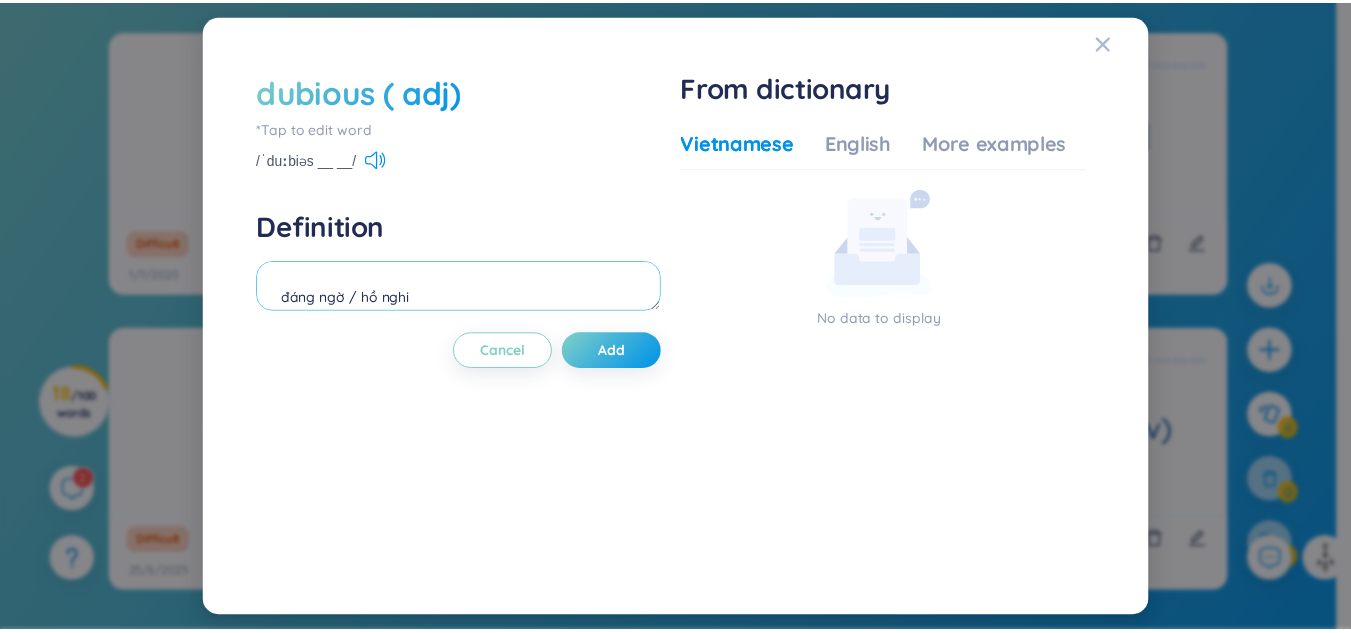 scroll, scrollTop: 18, scrollLeft: 0, axis: vertical 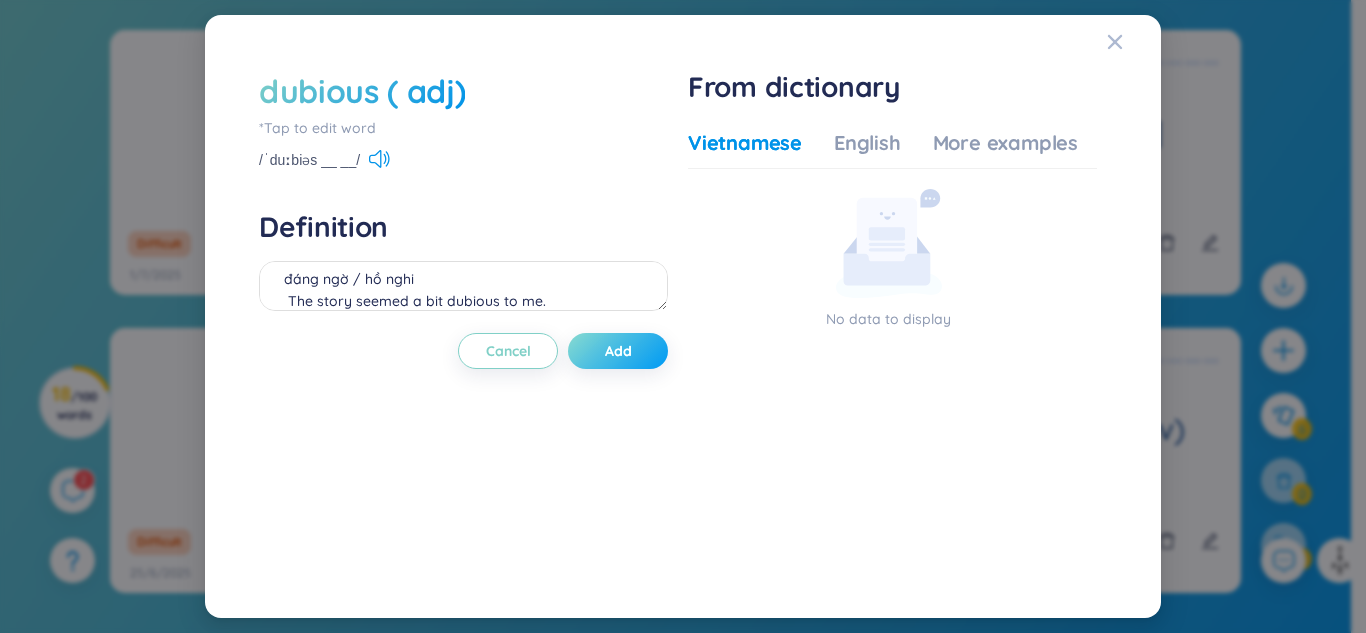 click on "Add" at bounding box center (618, 351) 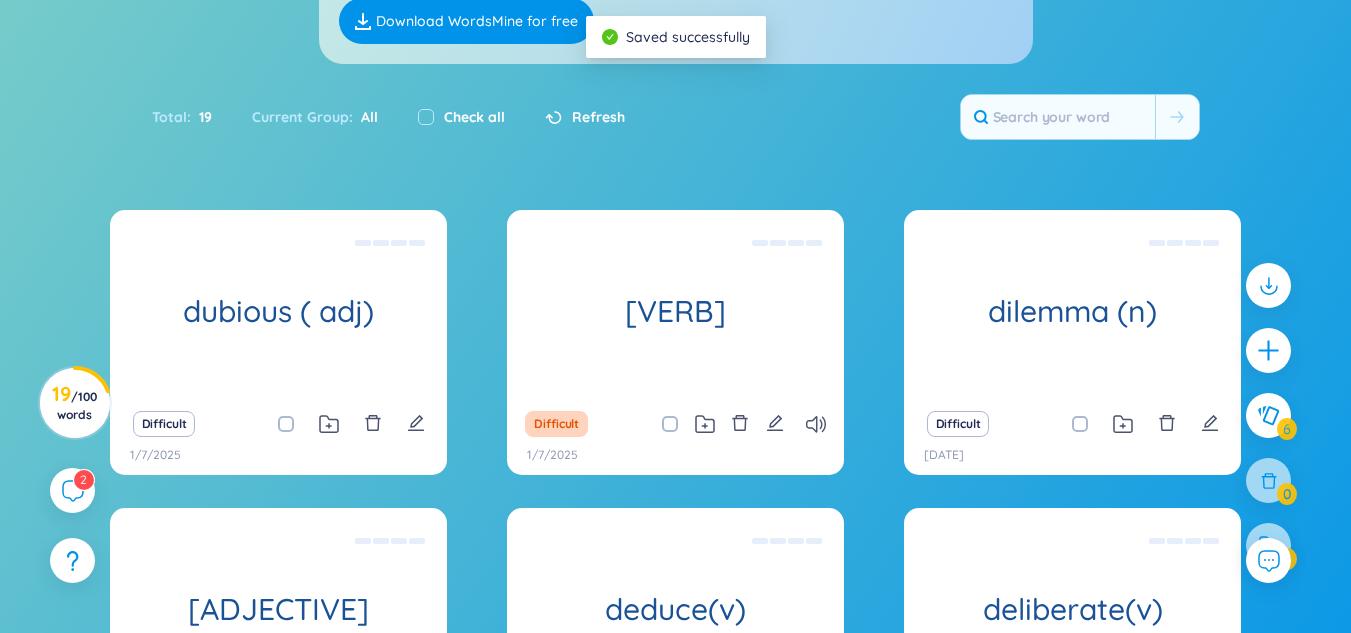 scroll, scrollTop: 400, scrollLeft: 0, axis: vertical 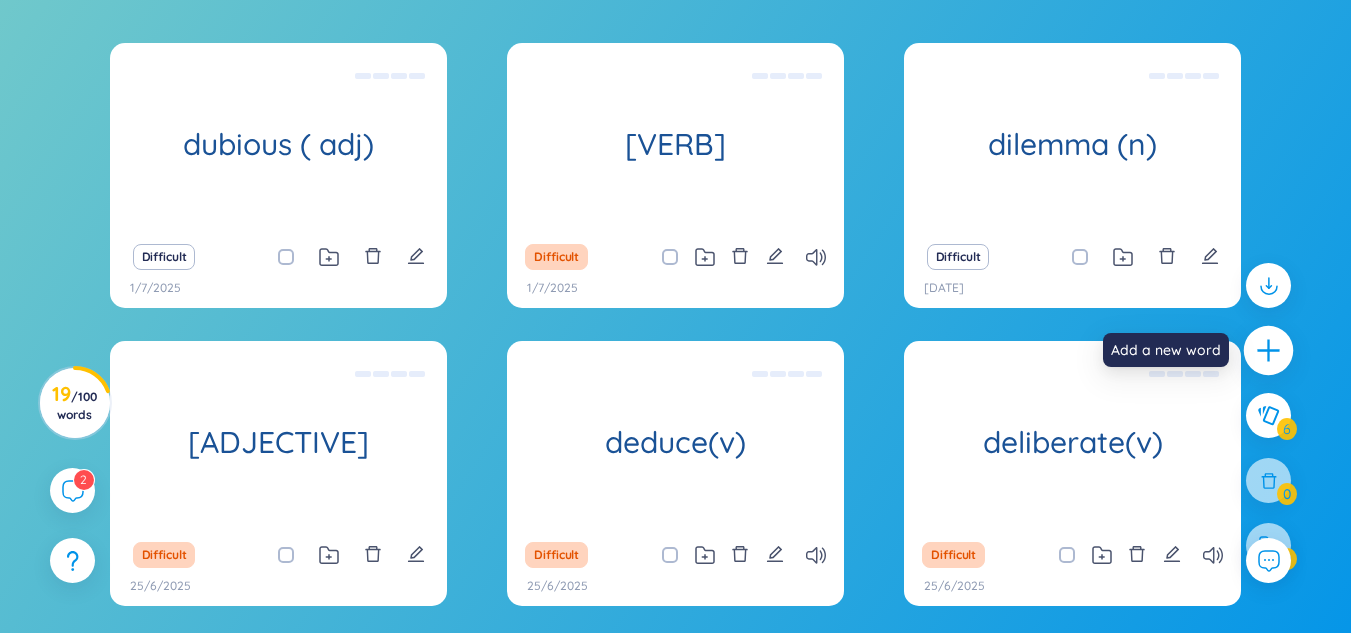 click at bounding box center [1269, 351] 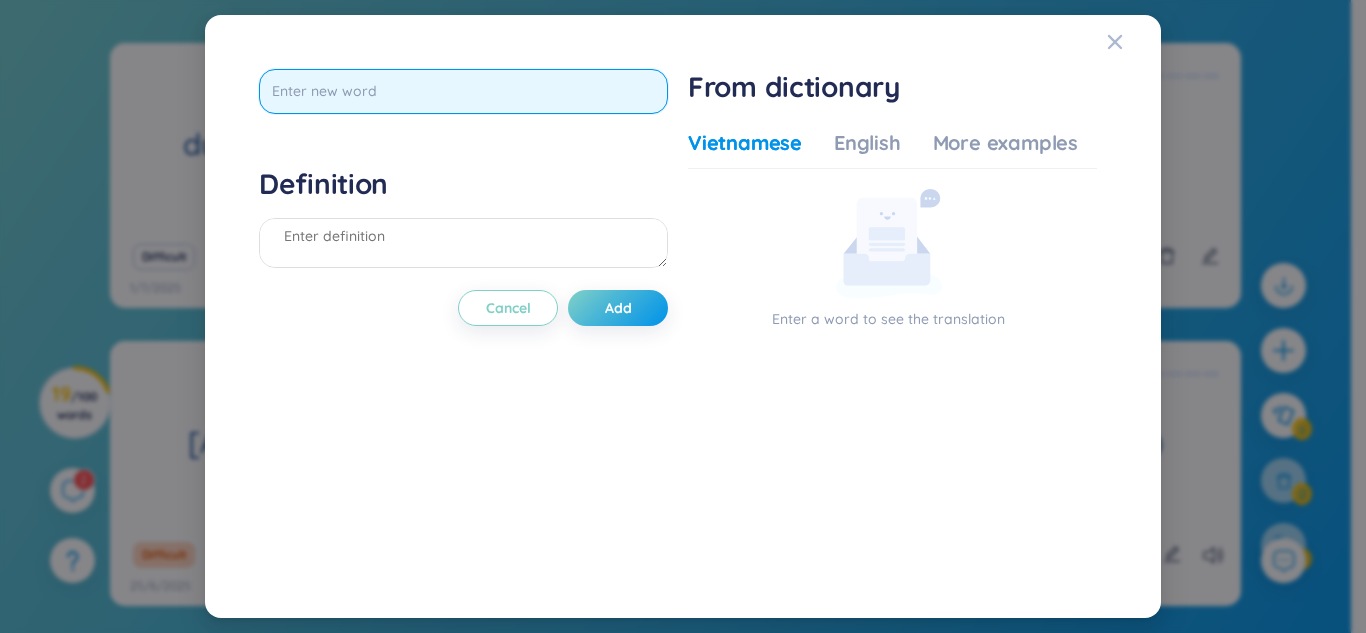 click at bounding box center (463, 91) 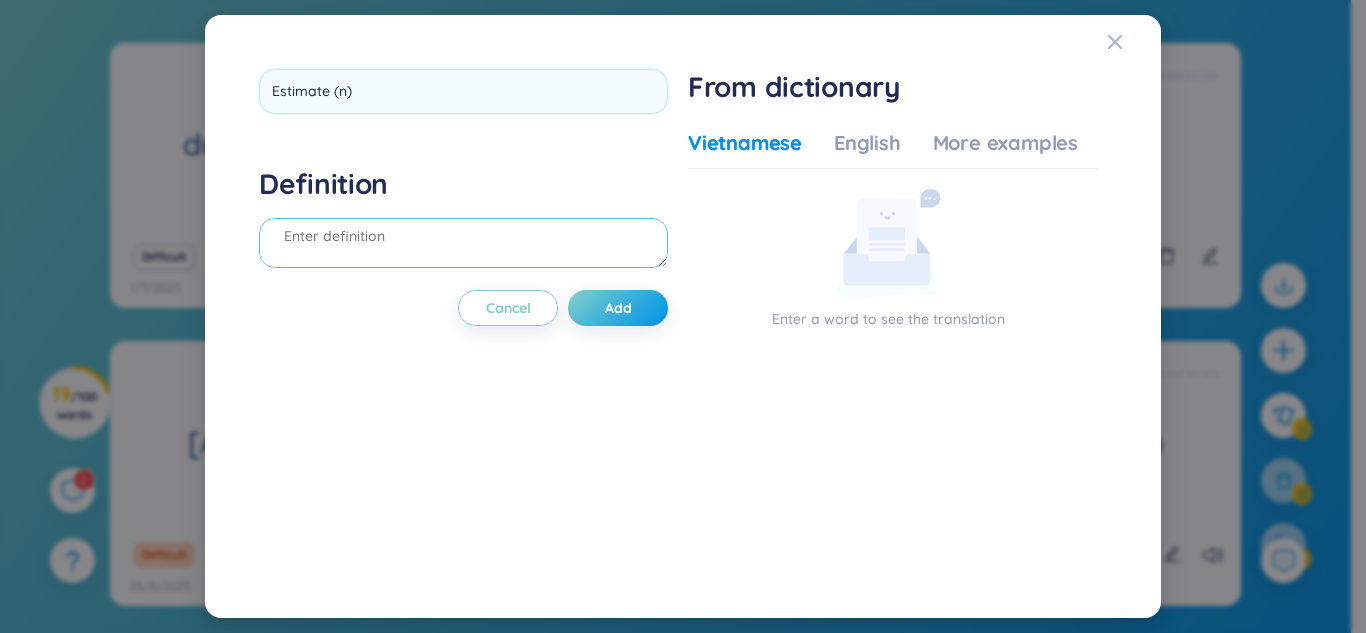 click on "Definition" at bounding box center [463, 220] 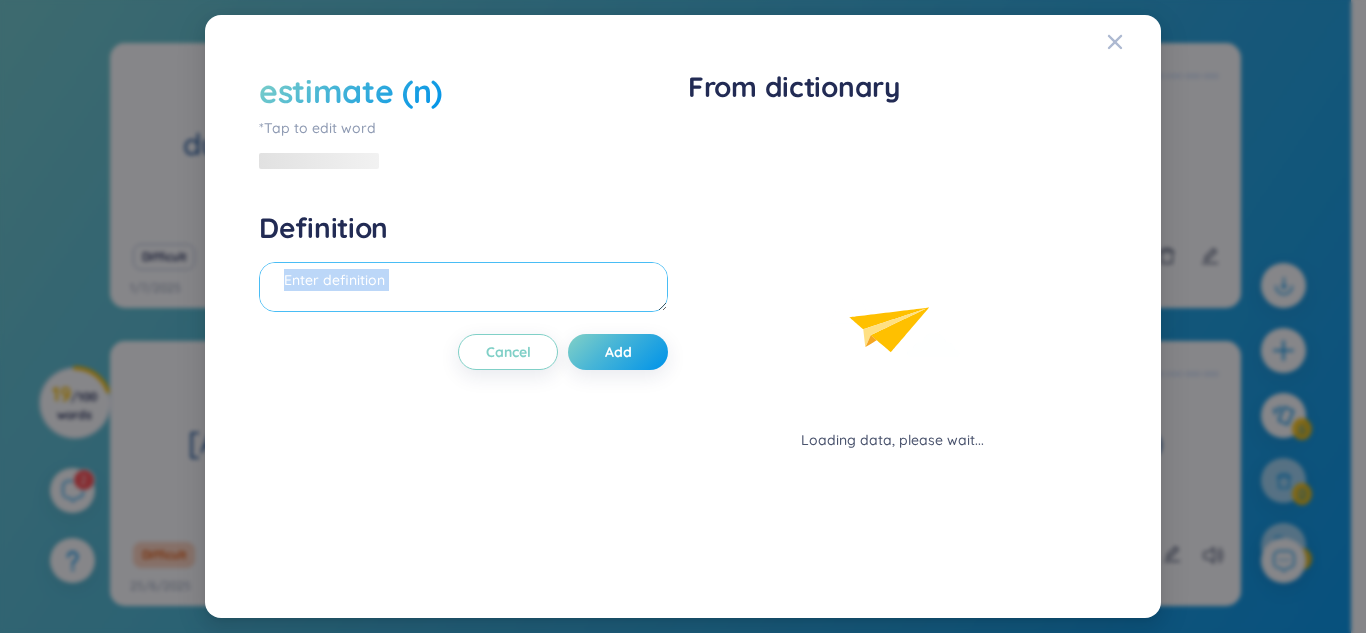 click on "Definition" at bounding box center (463, 264) 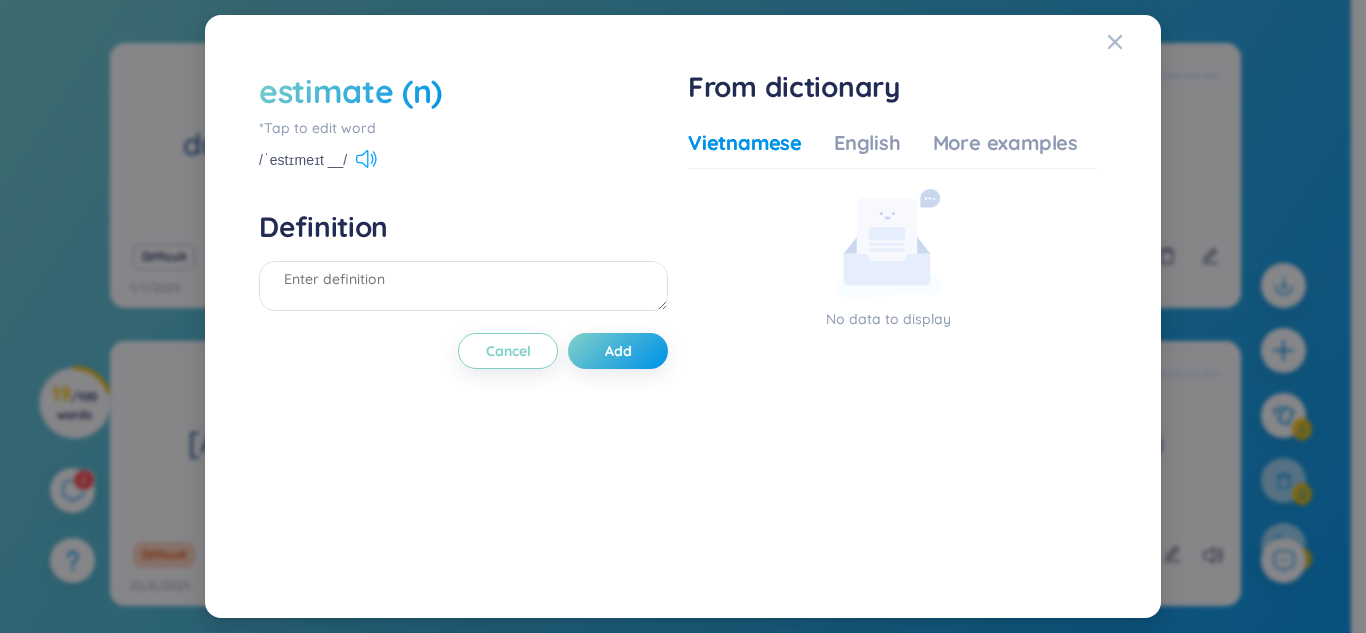 click at bounding box center [366, 159] 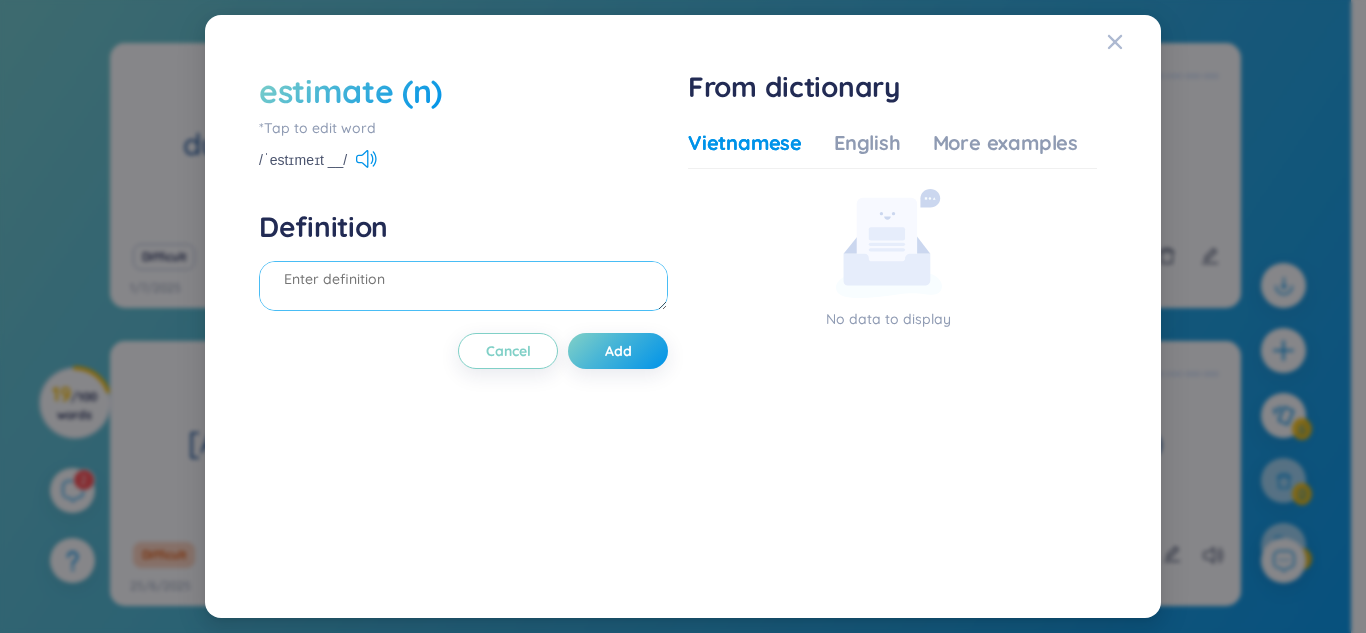 click at bounding box center [463, 286] 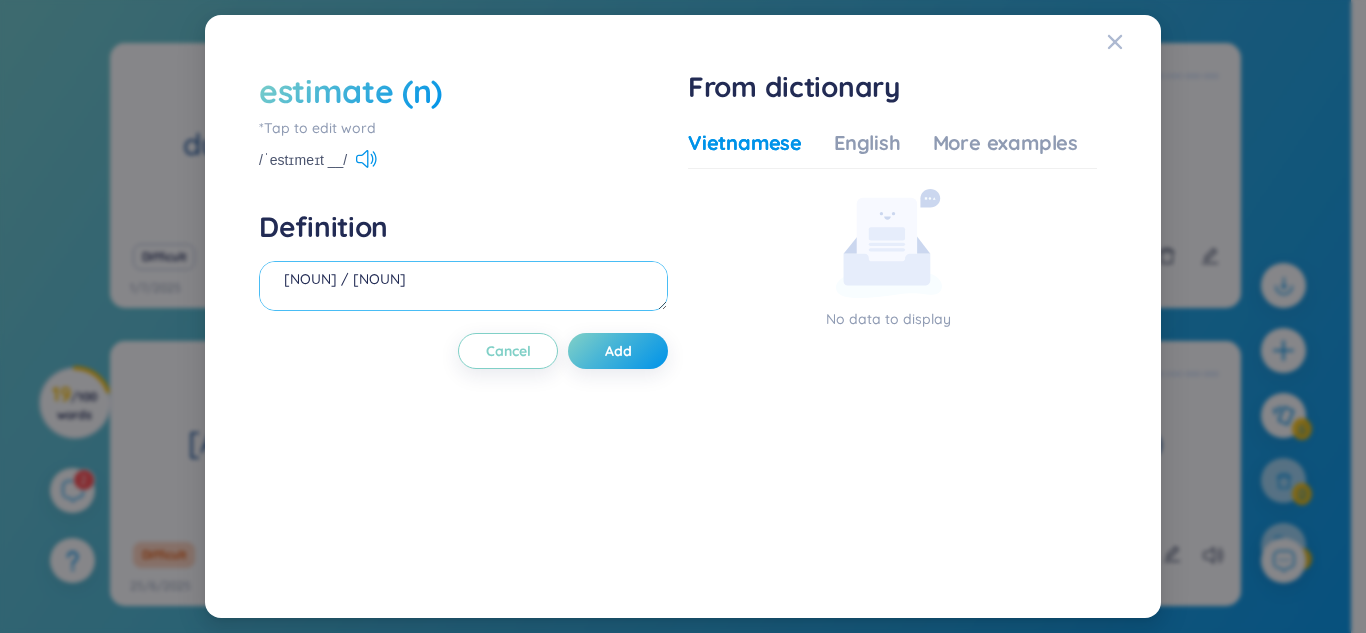 click on "[NOUN] / [NOUN]" at bounding box center [463, 286] 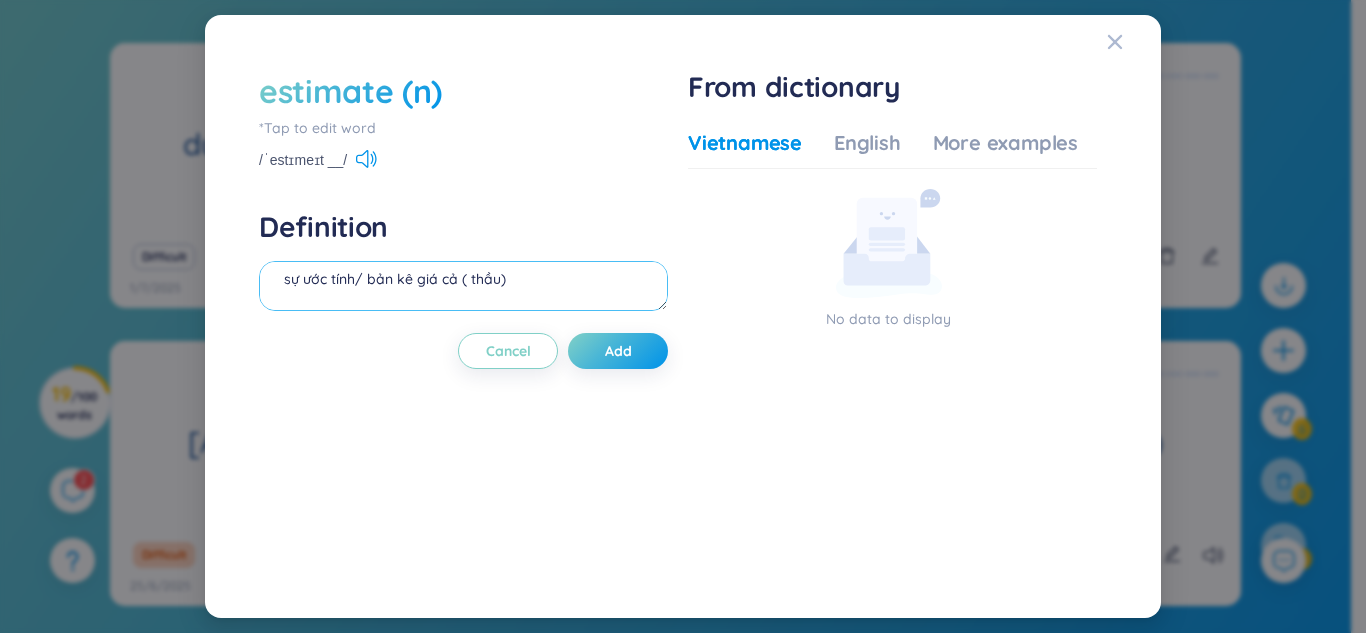 click on "sự ước tính/ bản kê giá cả ( thầu)" at bounding box center [463, 286] 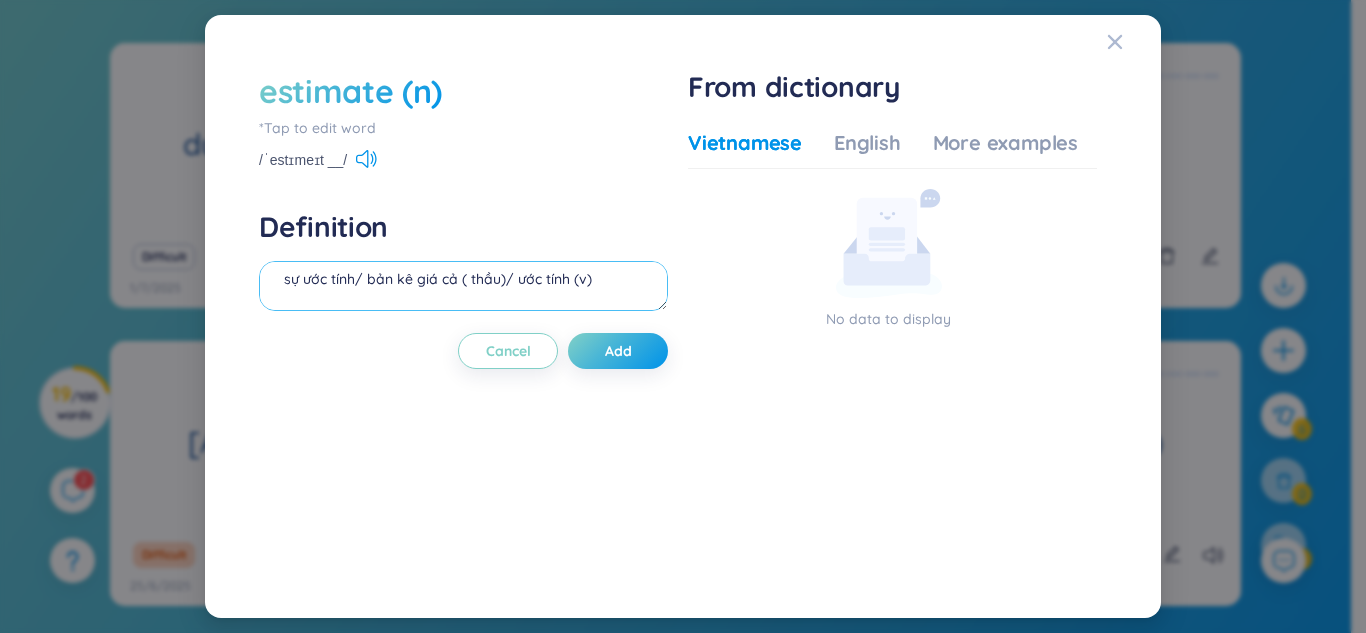 click on "sự ước tính/ bản kê giá cả ( thầu)/ ước tính (v)" at bounding box center [463, 286] 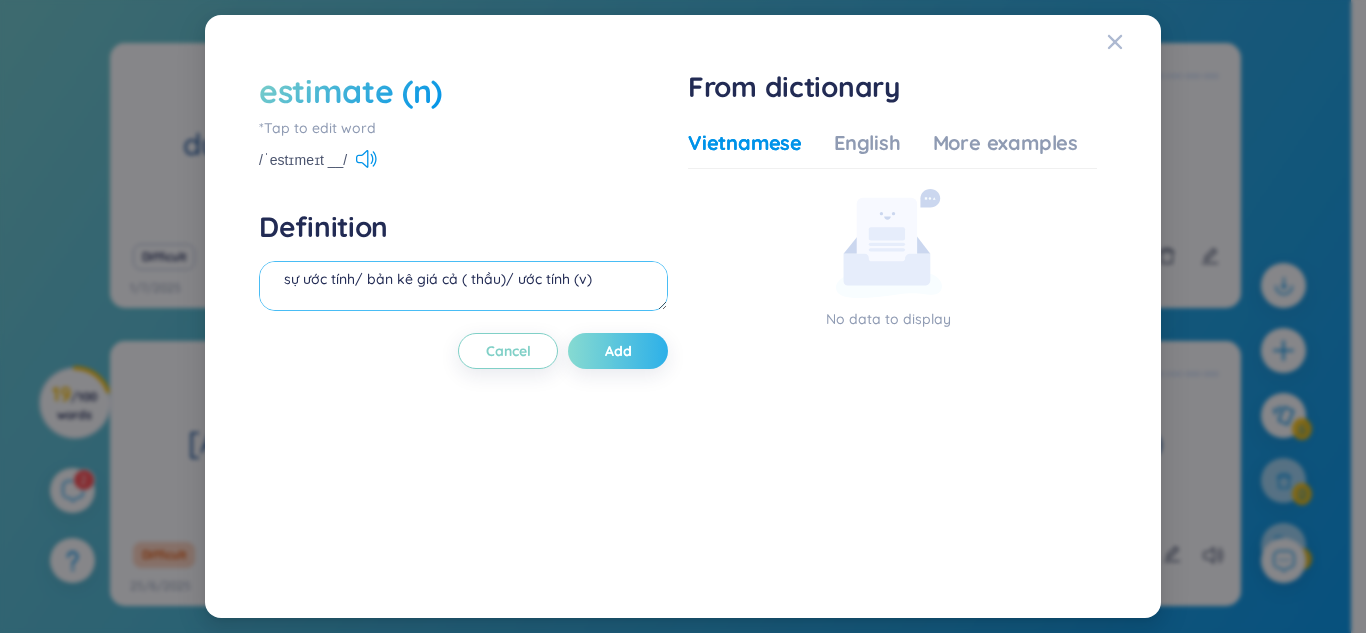 type on "sự ước tính/ bản kê giá cả ( thầu)/ ước tính (v)" 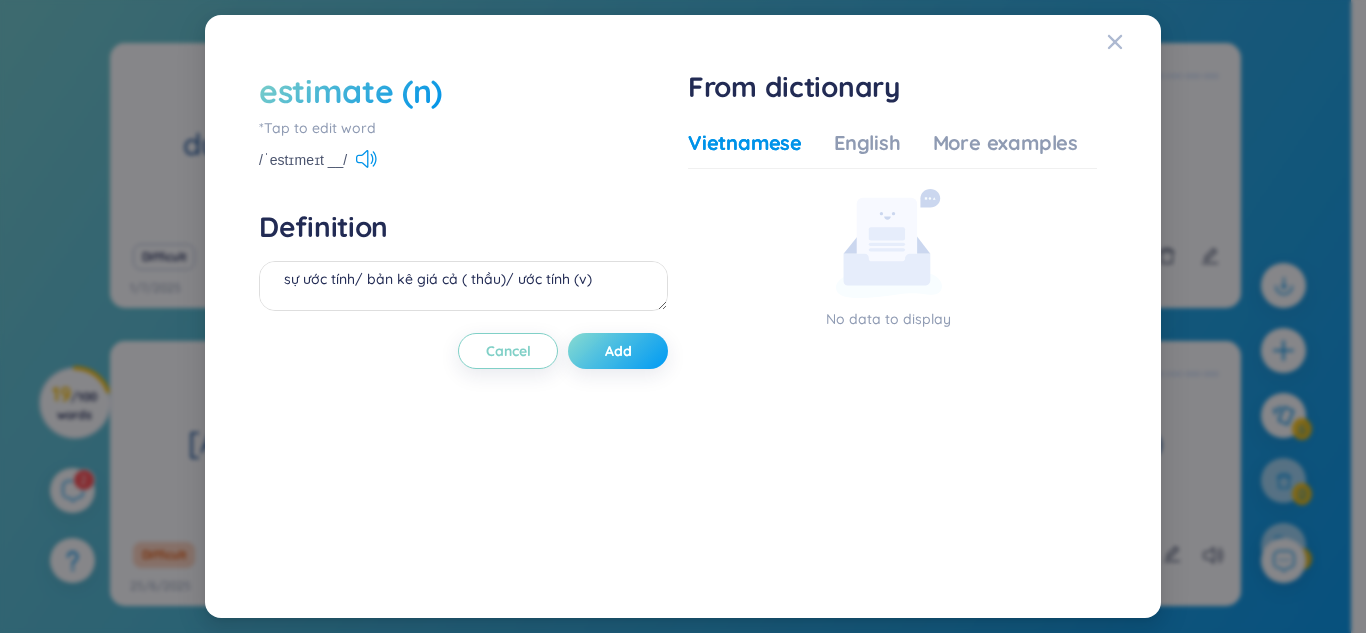 click on "Add" at bounding box center [618, 351] 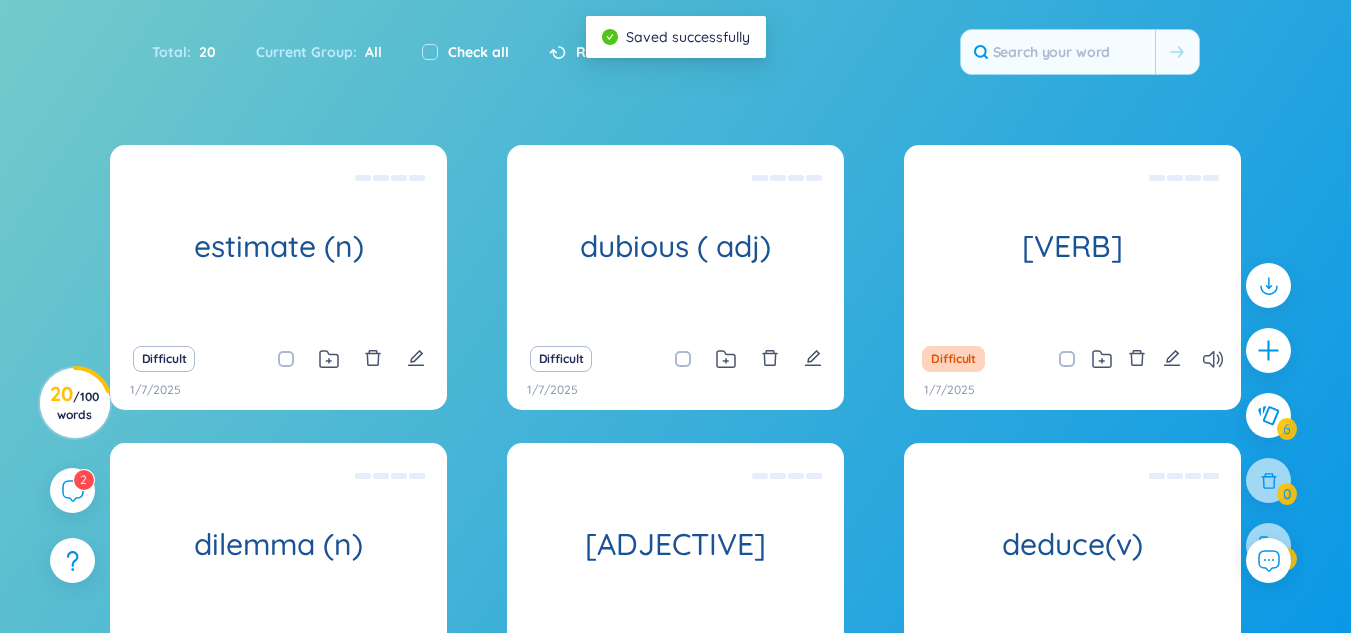 scroll, scrollTop: 0, scrollLeft: 0, axis: both 